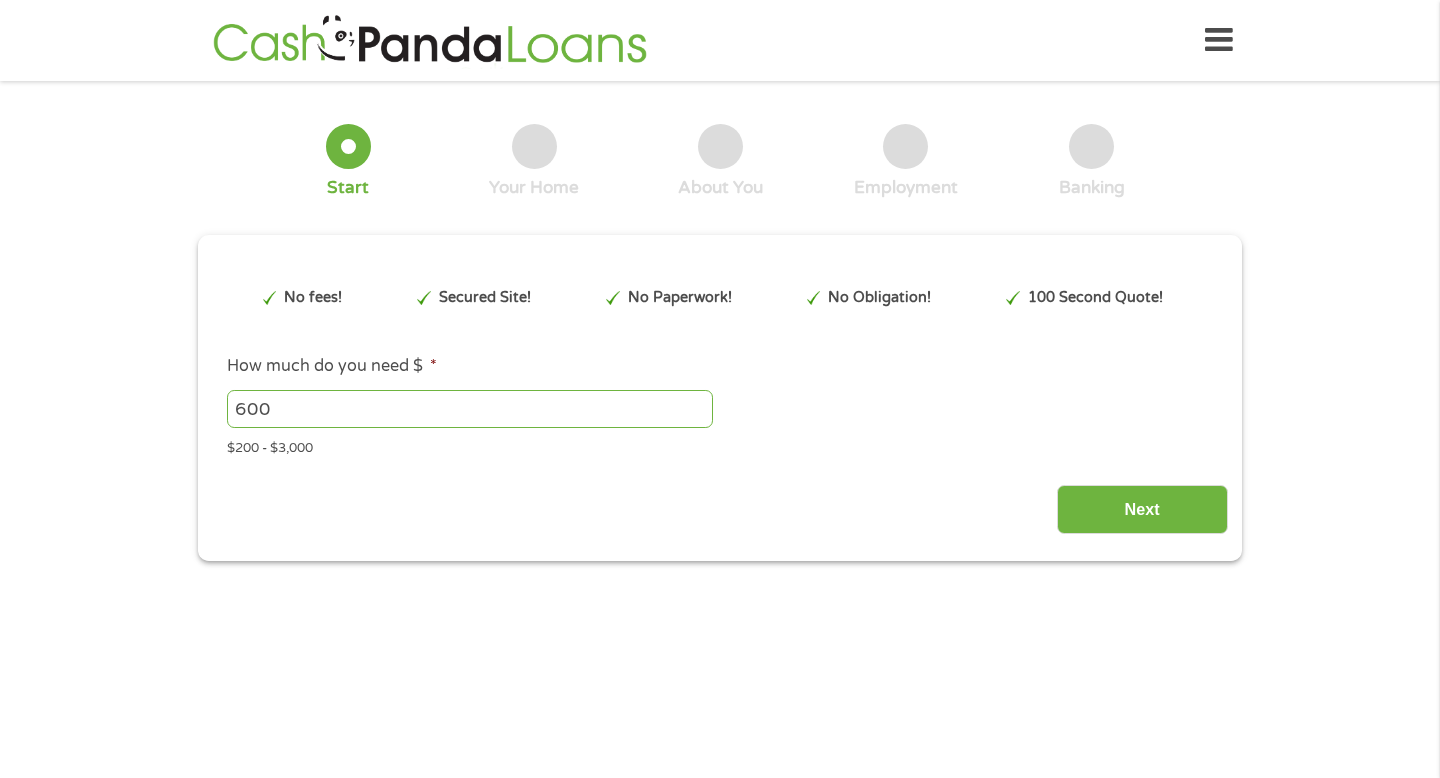 scroll, scrollTop: 0, scrollLeft: 0, axis: both 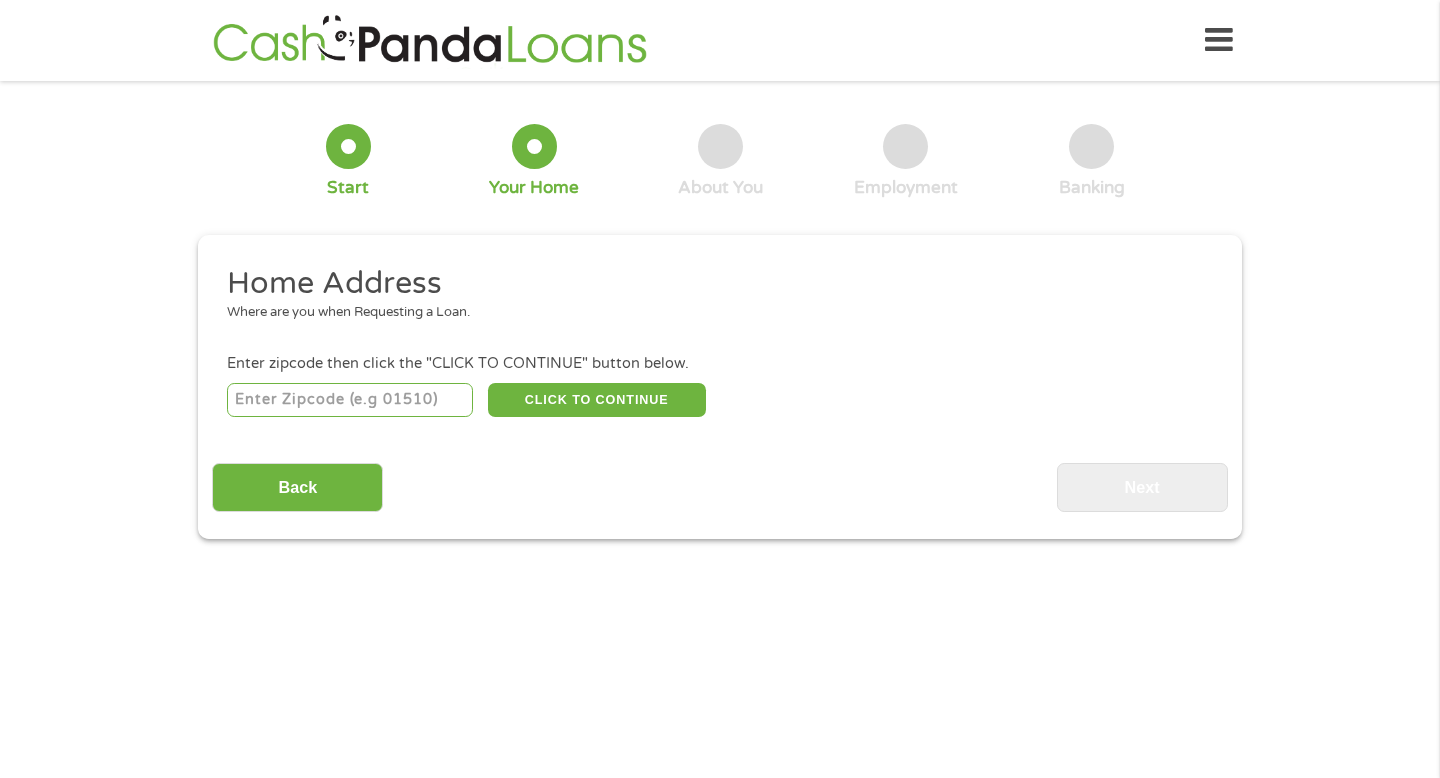 click at bounding box center (350, 400) 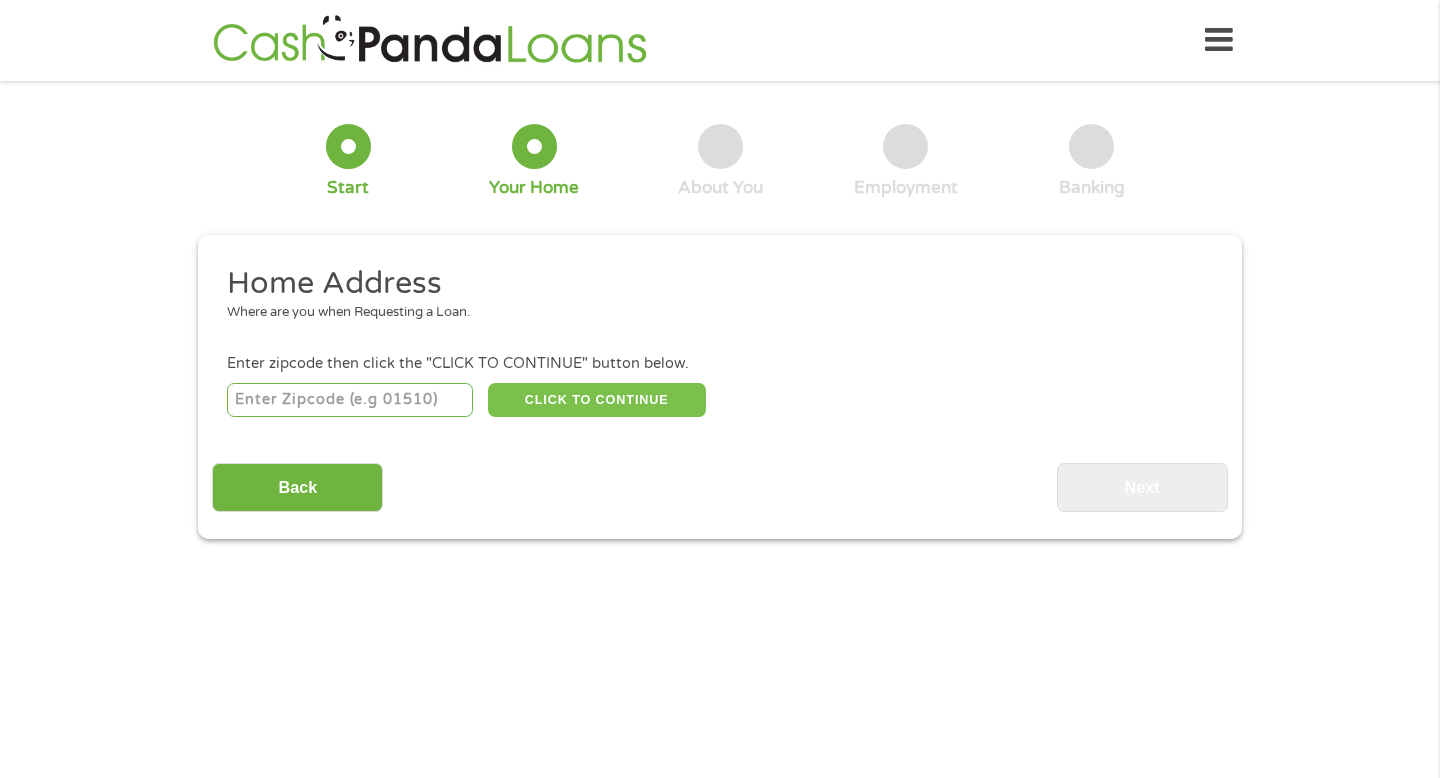type on "[POSTAL CODE]" 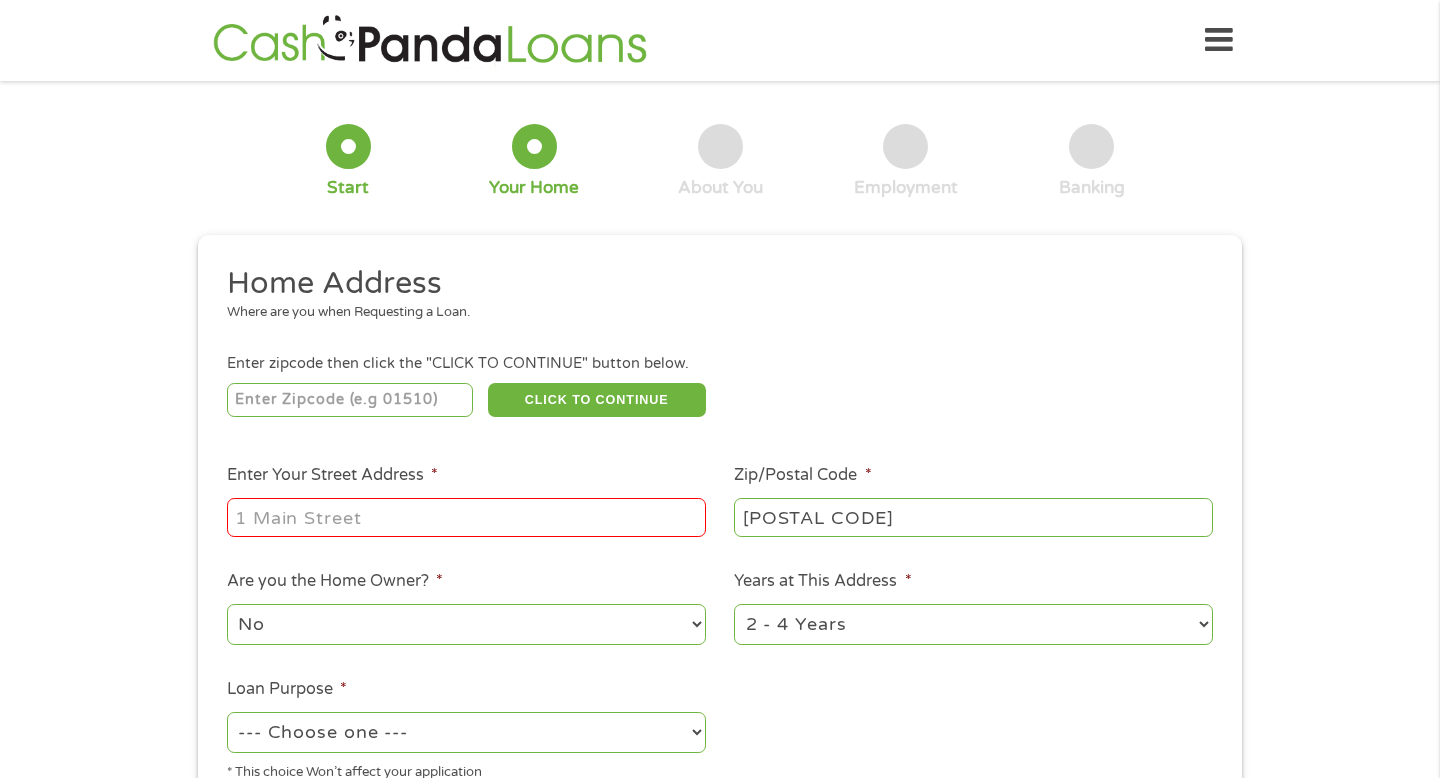 click on "Enter Your Street Address *" at bounding box center (466, 517) 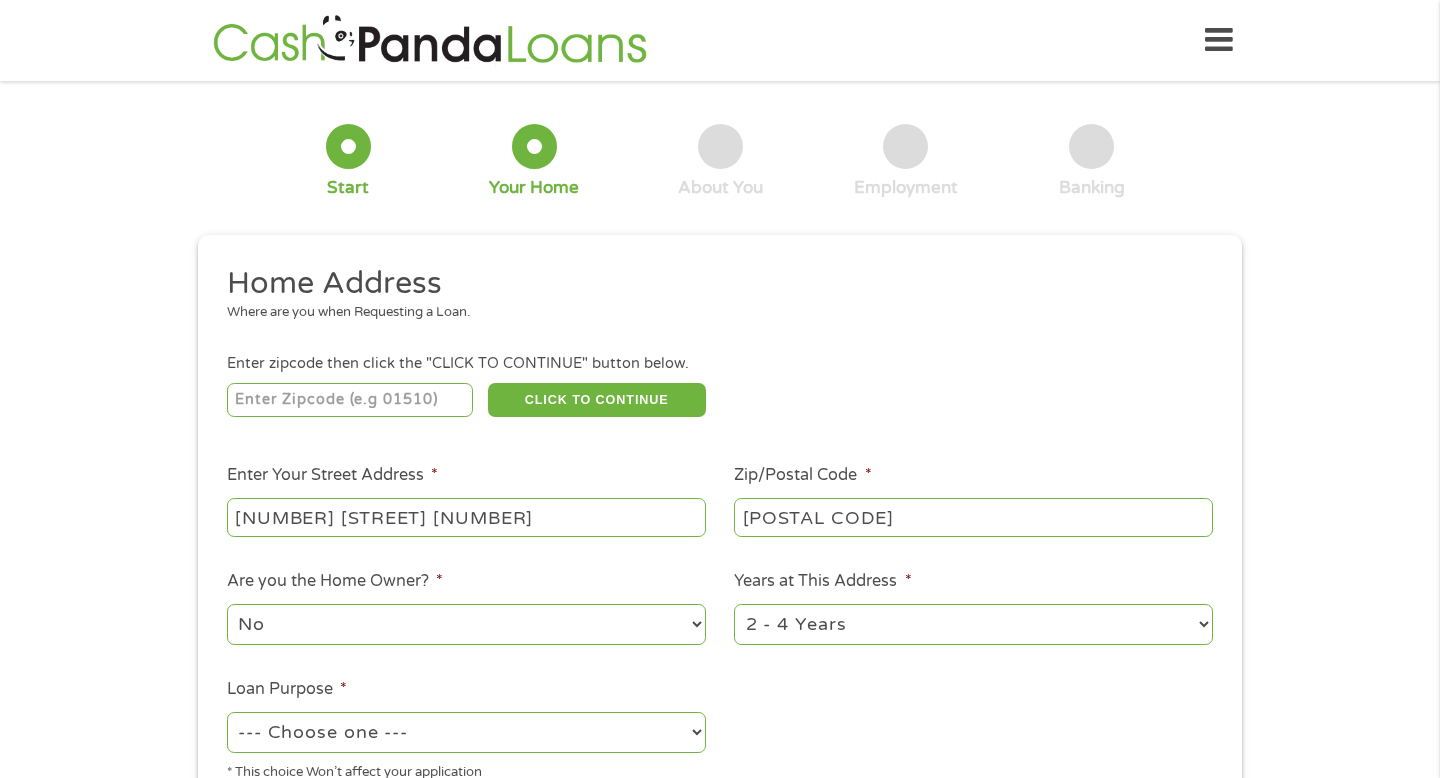 click on "[NUMBER] [STREET] [NUMBER]" at bounding box center (466, 517) 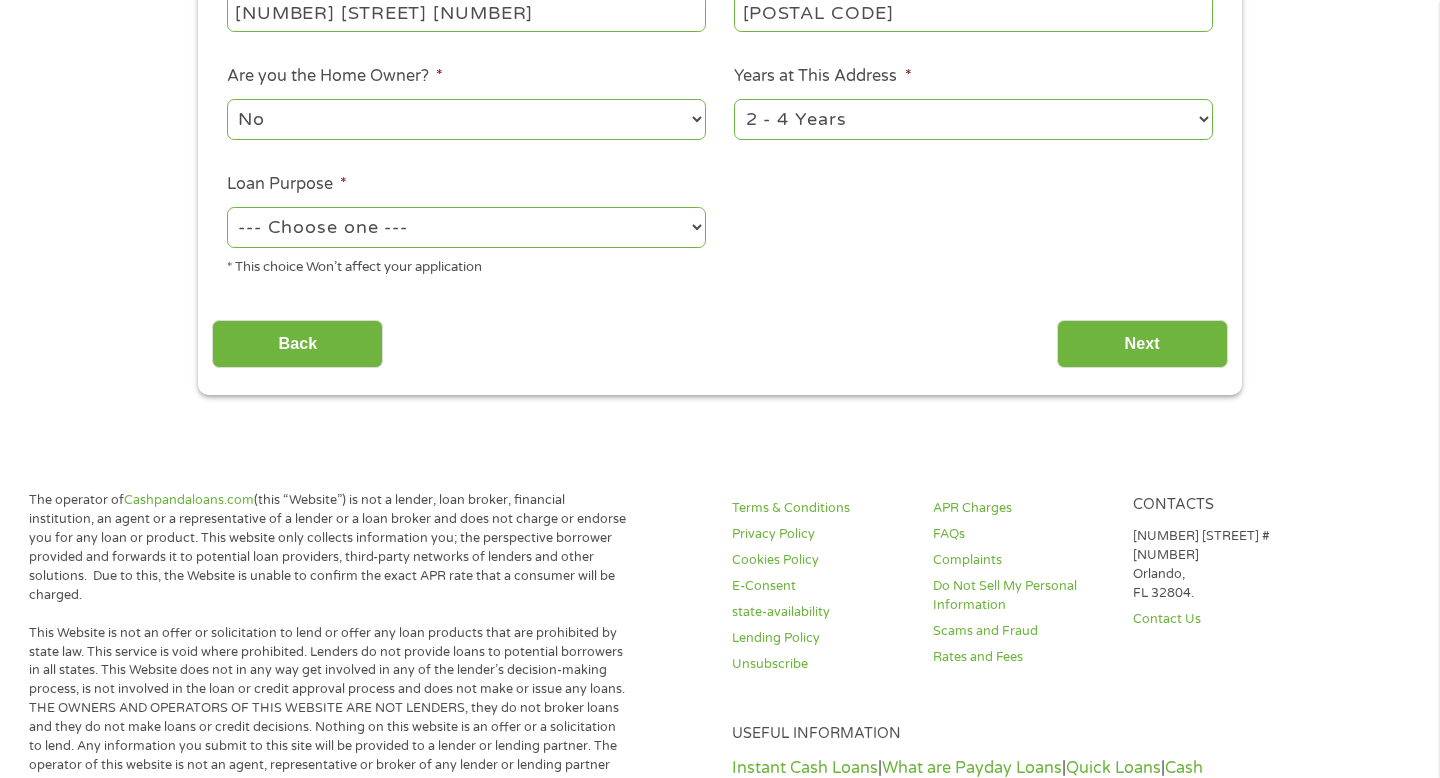 scroll, scrollTop: 152, scrollLeft: 0, axis: vertical 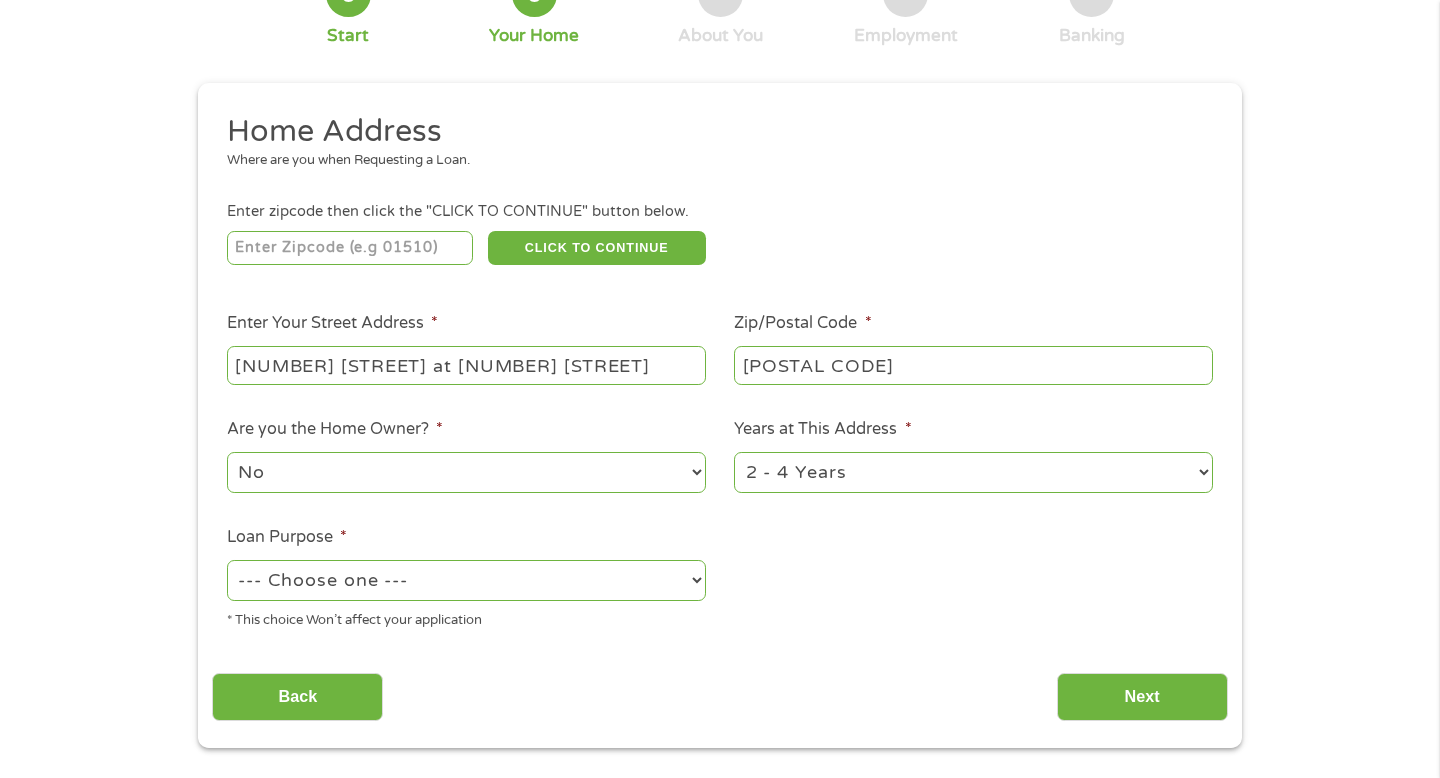 type on "[NUMBER] [STREET] at [NUMBER] [STREET]" 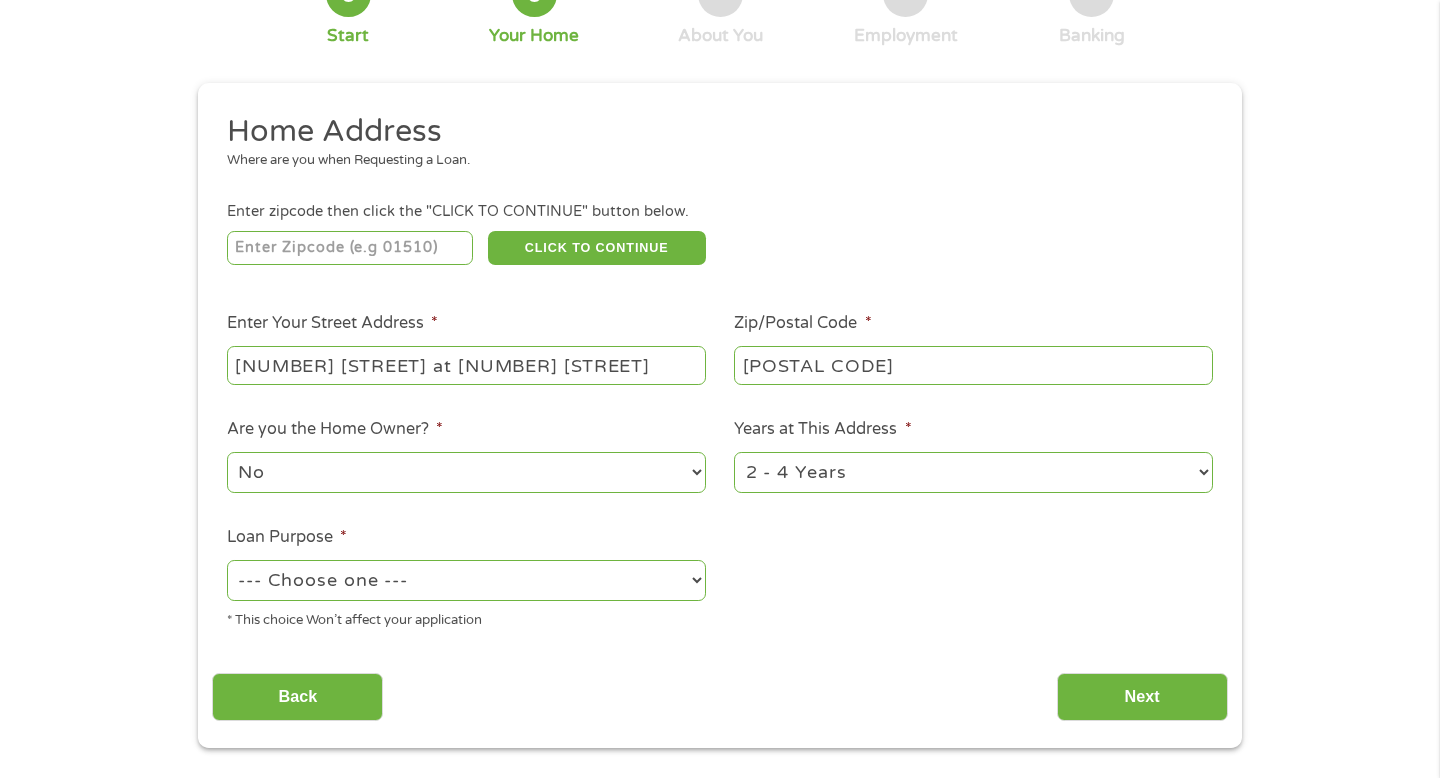 click on "--- Choose one --- Pay Bills Debt Consolidation Home Improvement Major Purchase Car Loan Short Term Cash Medical Expenses Other" at bounding box center (466, 580) 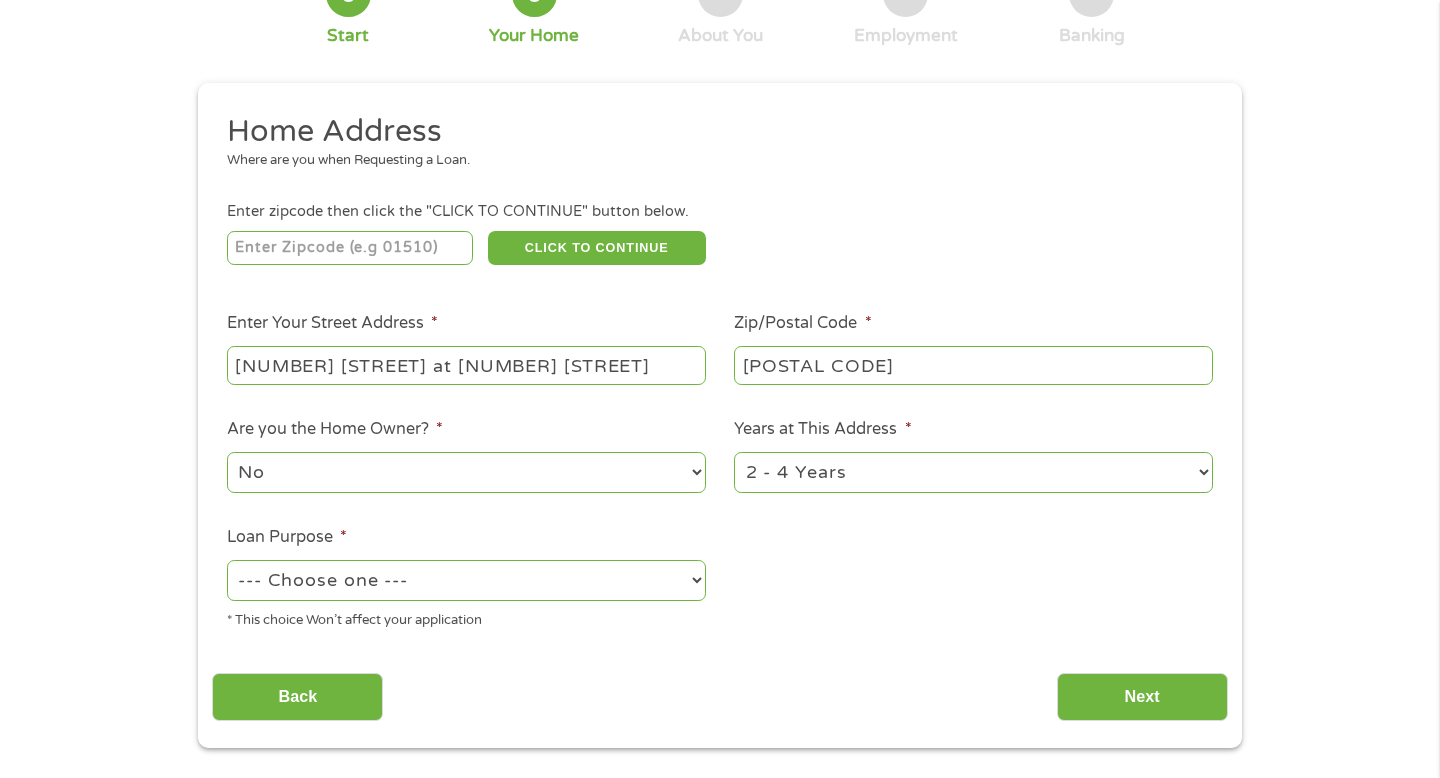 select on "paybills" 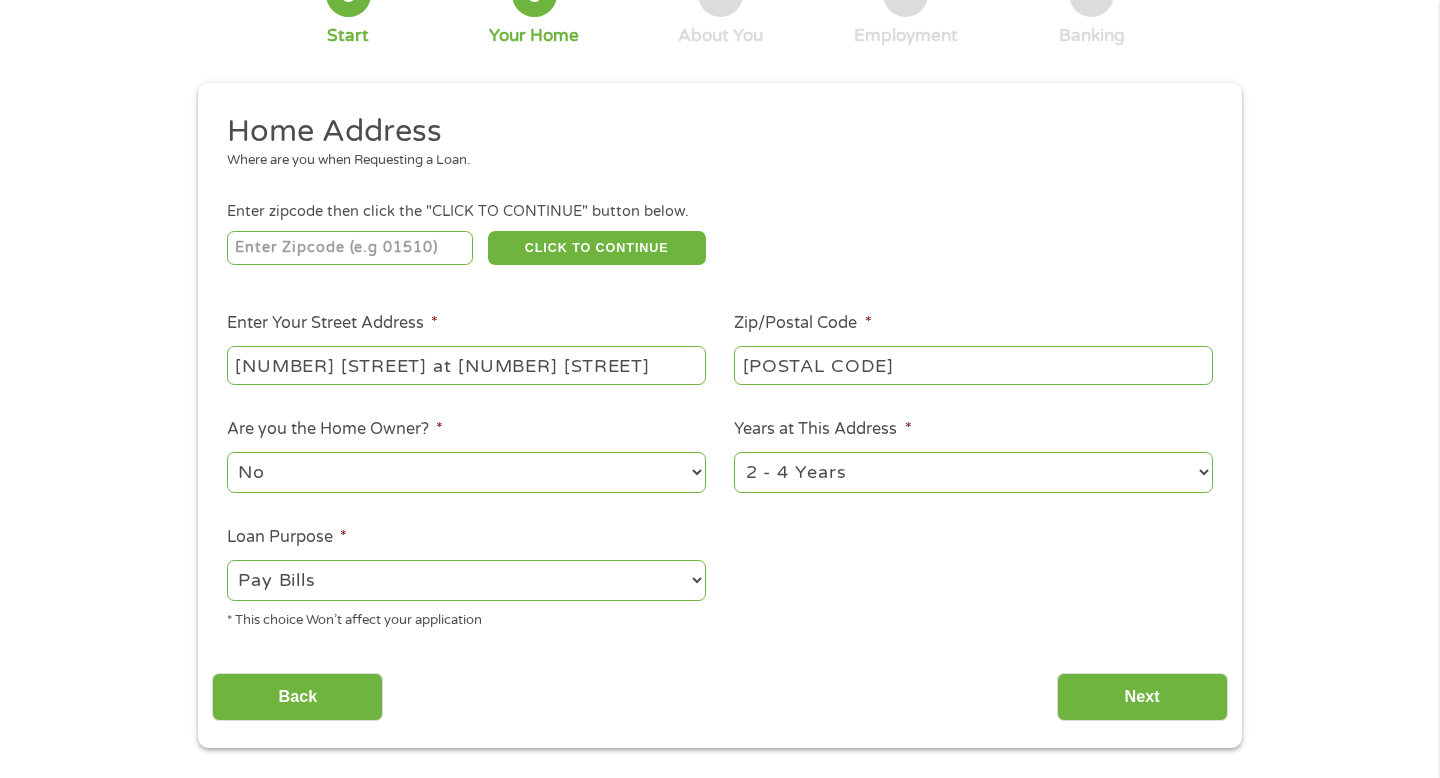click on "1 Year or less 1 - 2 Years 2 - 4 Years Over 4 Years" at bounding box center (973, 472) 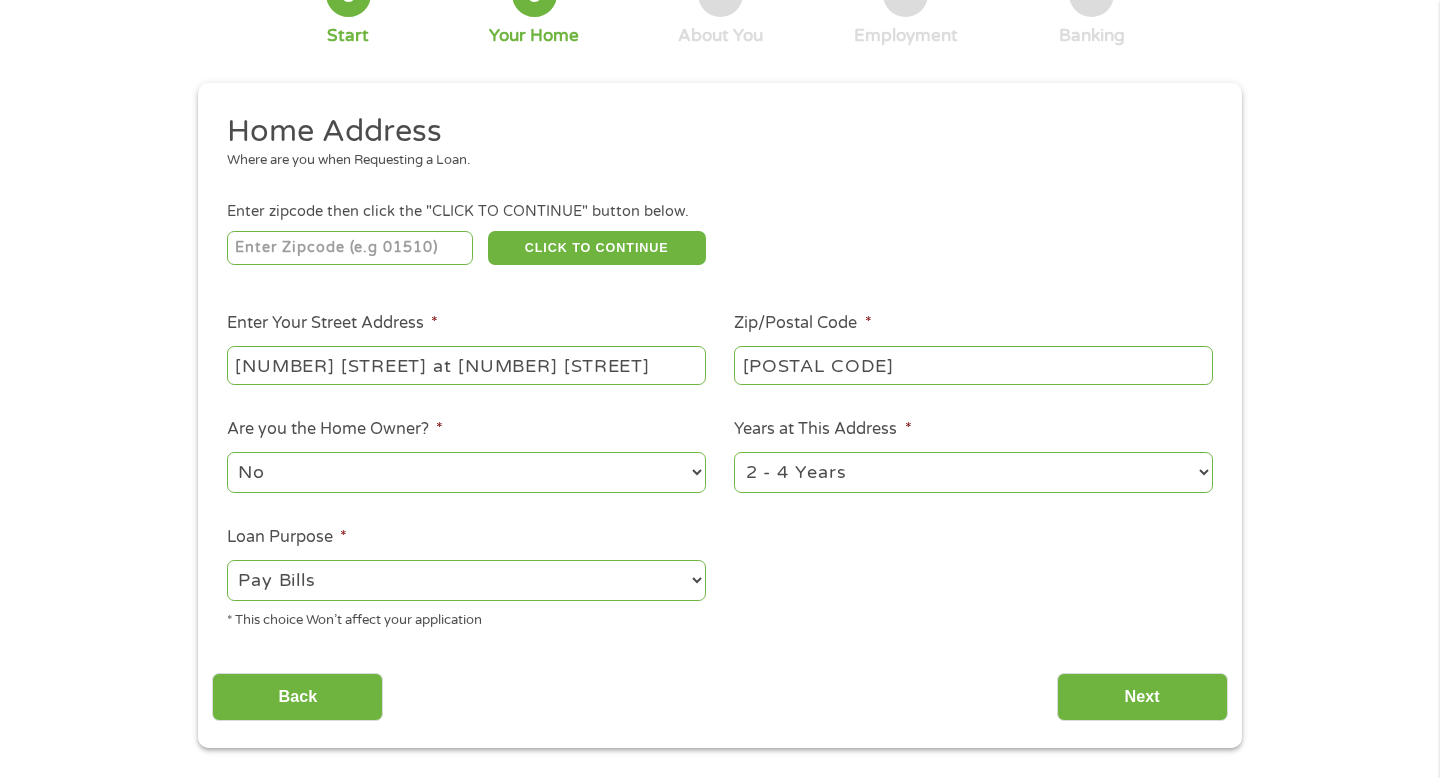 select on "24months" 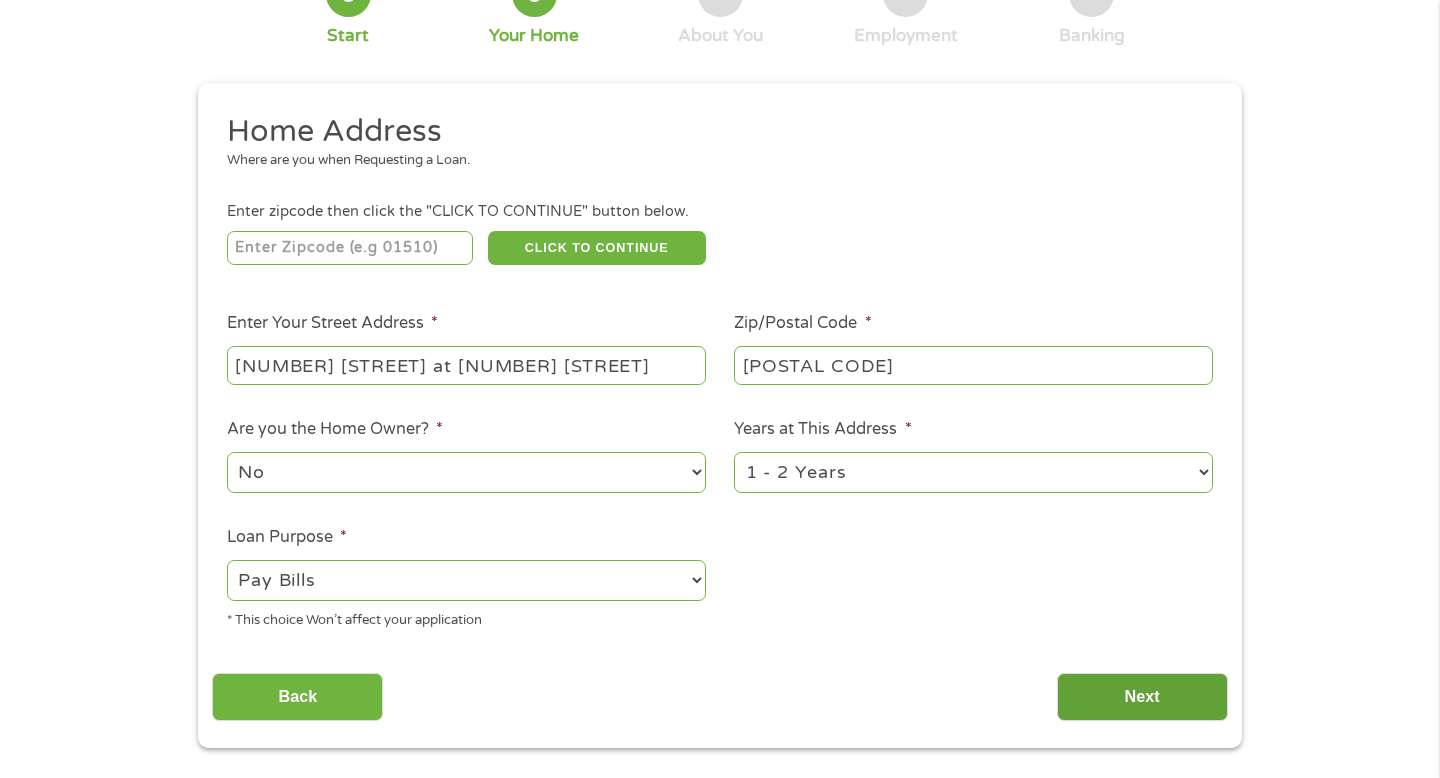 click on "Next" at bounding box center [1142, 697] 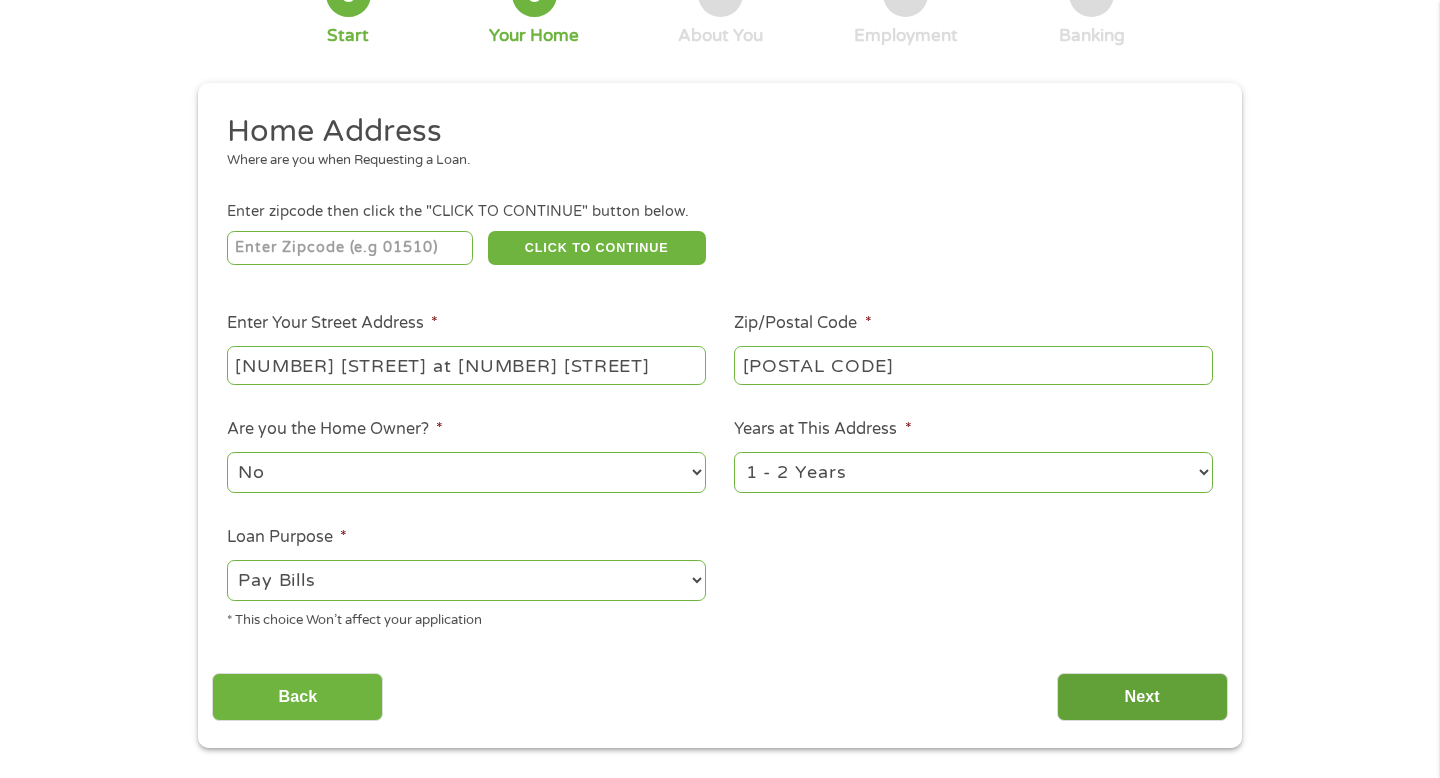 scroll, scrollTop: 8, scrollLeft: 8, axis: both 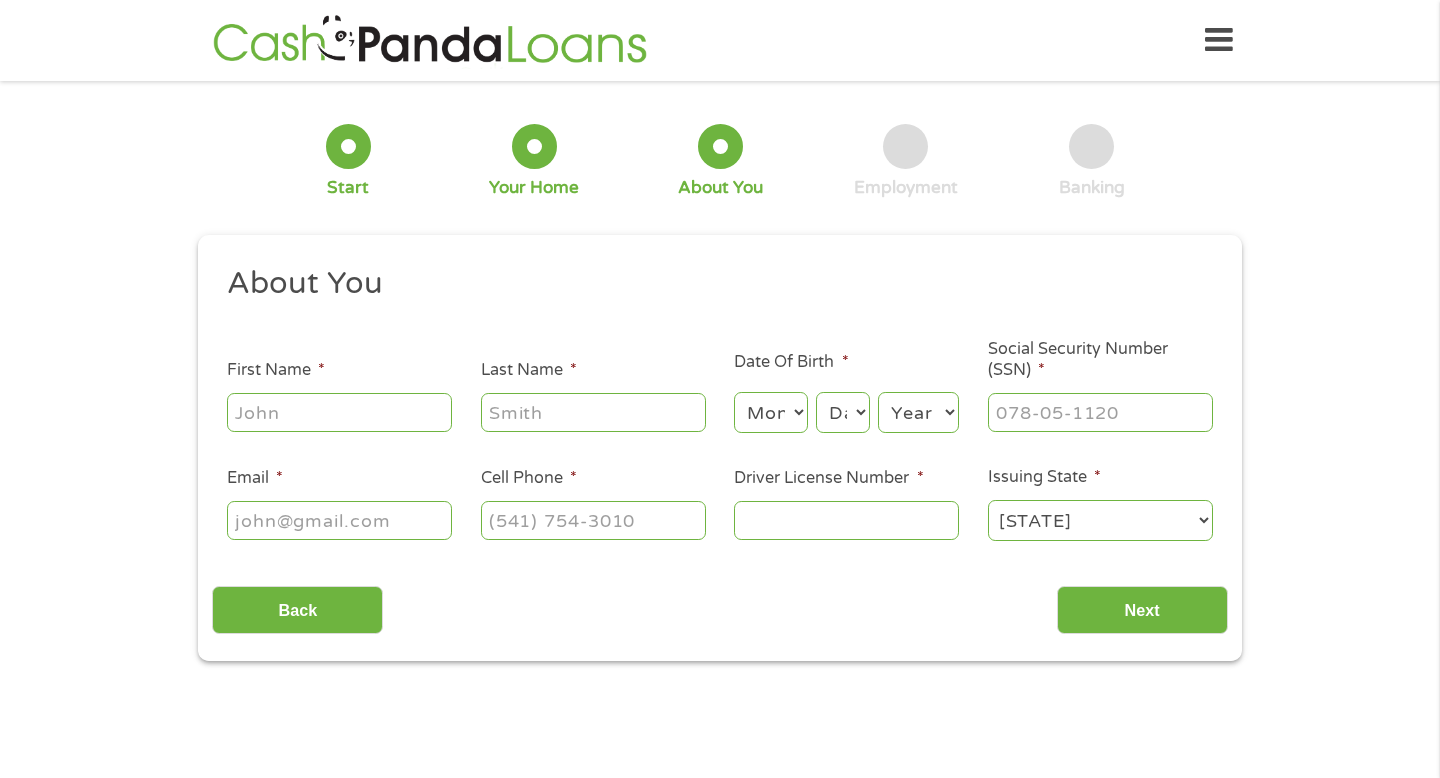 click on "First Name *" at bounding box center (339, 412) 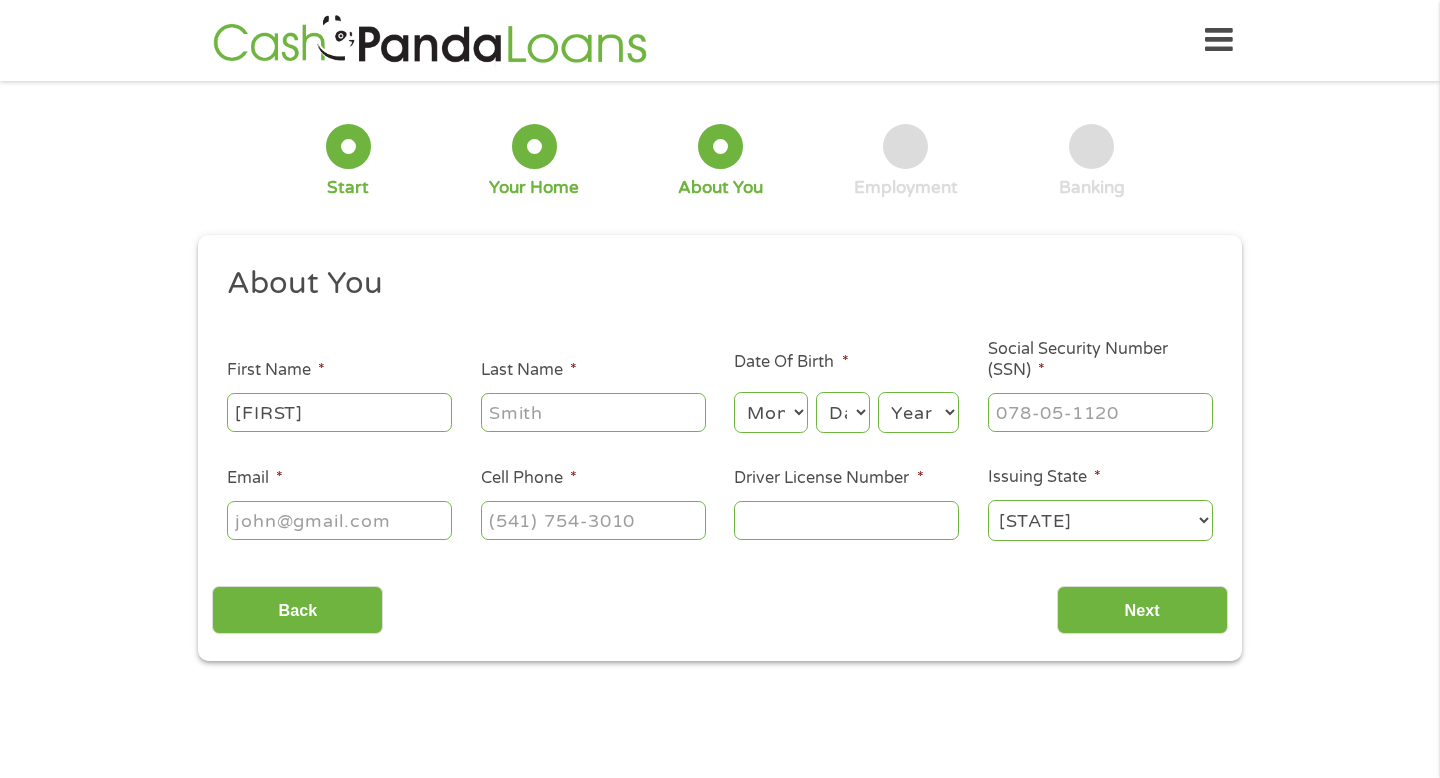 type on "[LAST]" 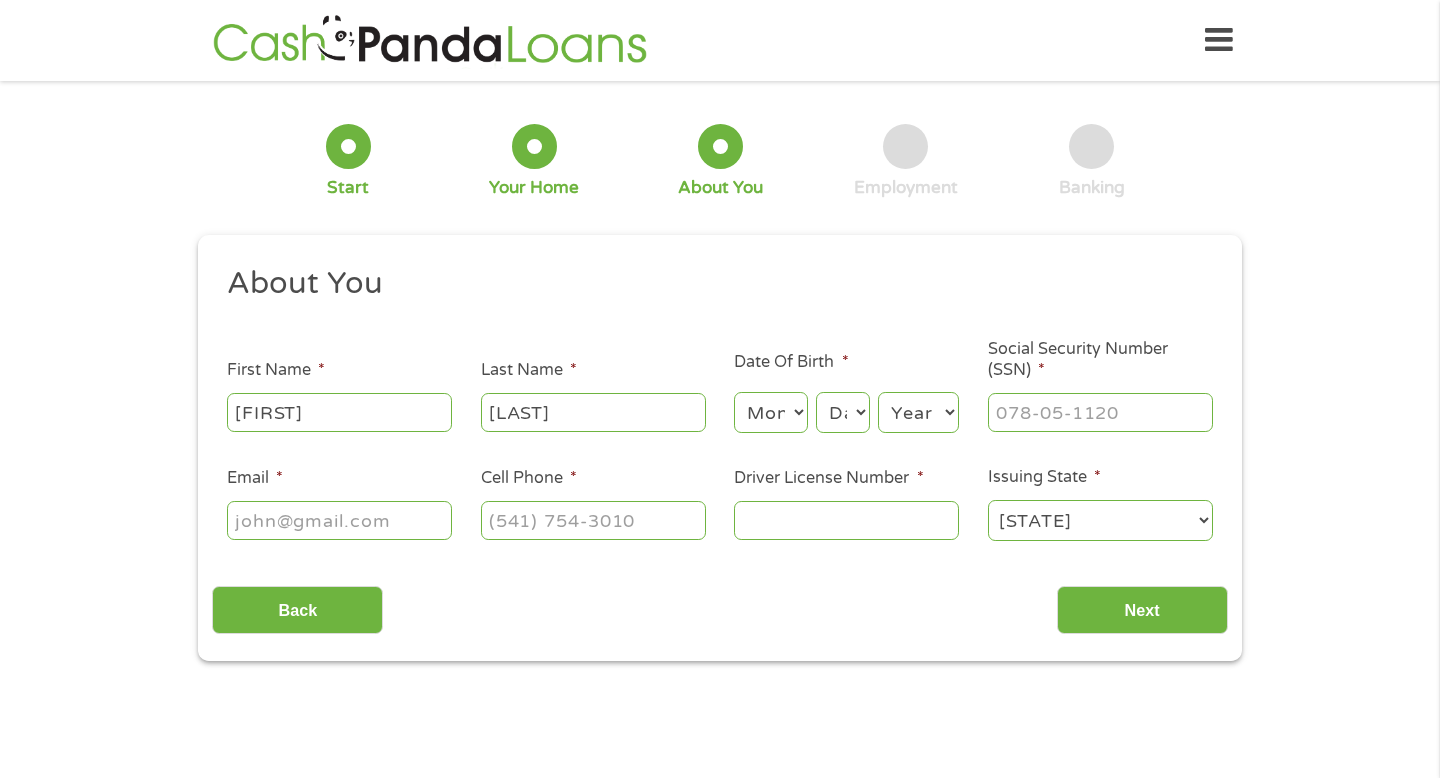 type on "[EMAIL]" 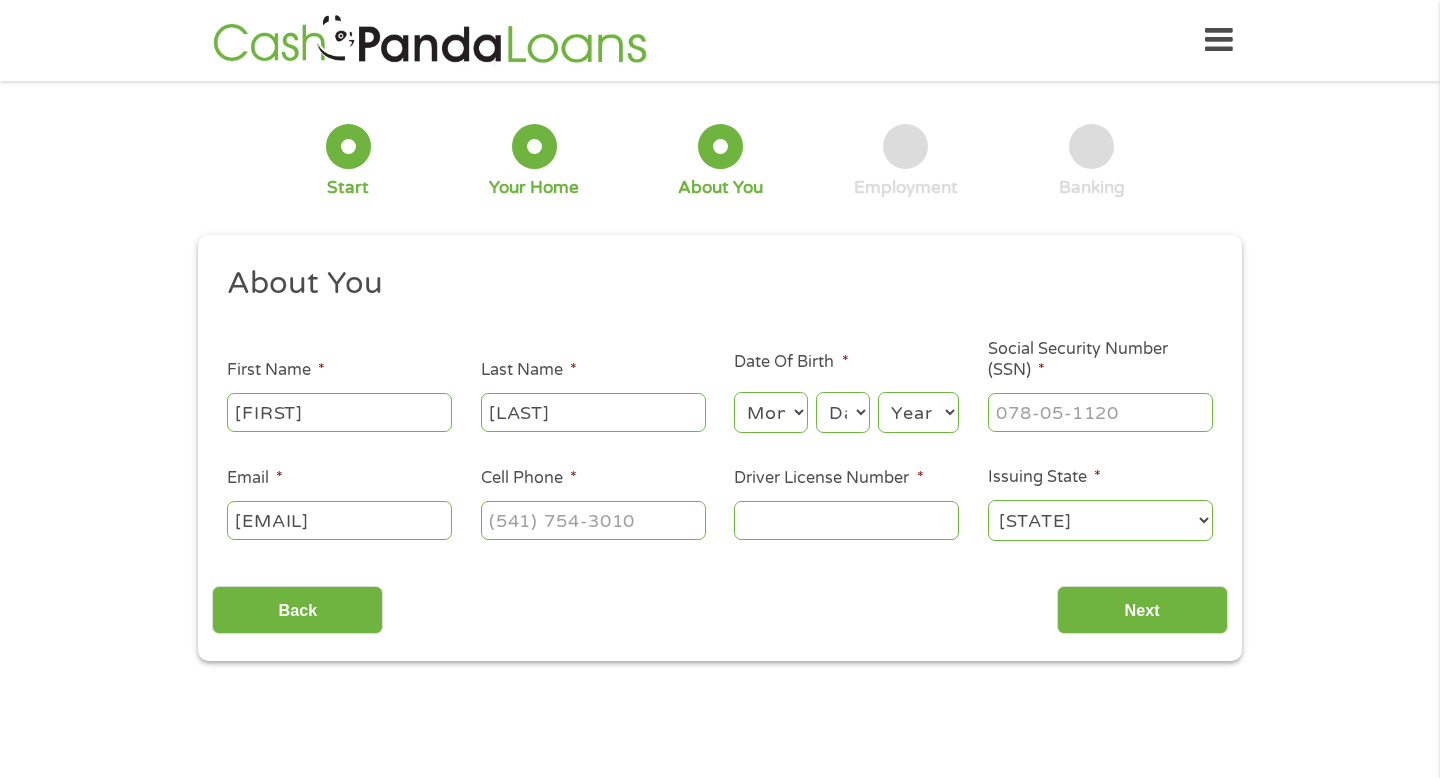 type on "[PHONE]" 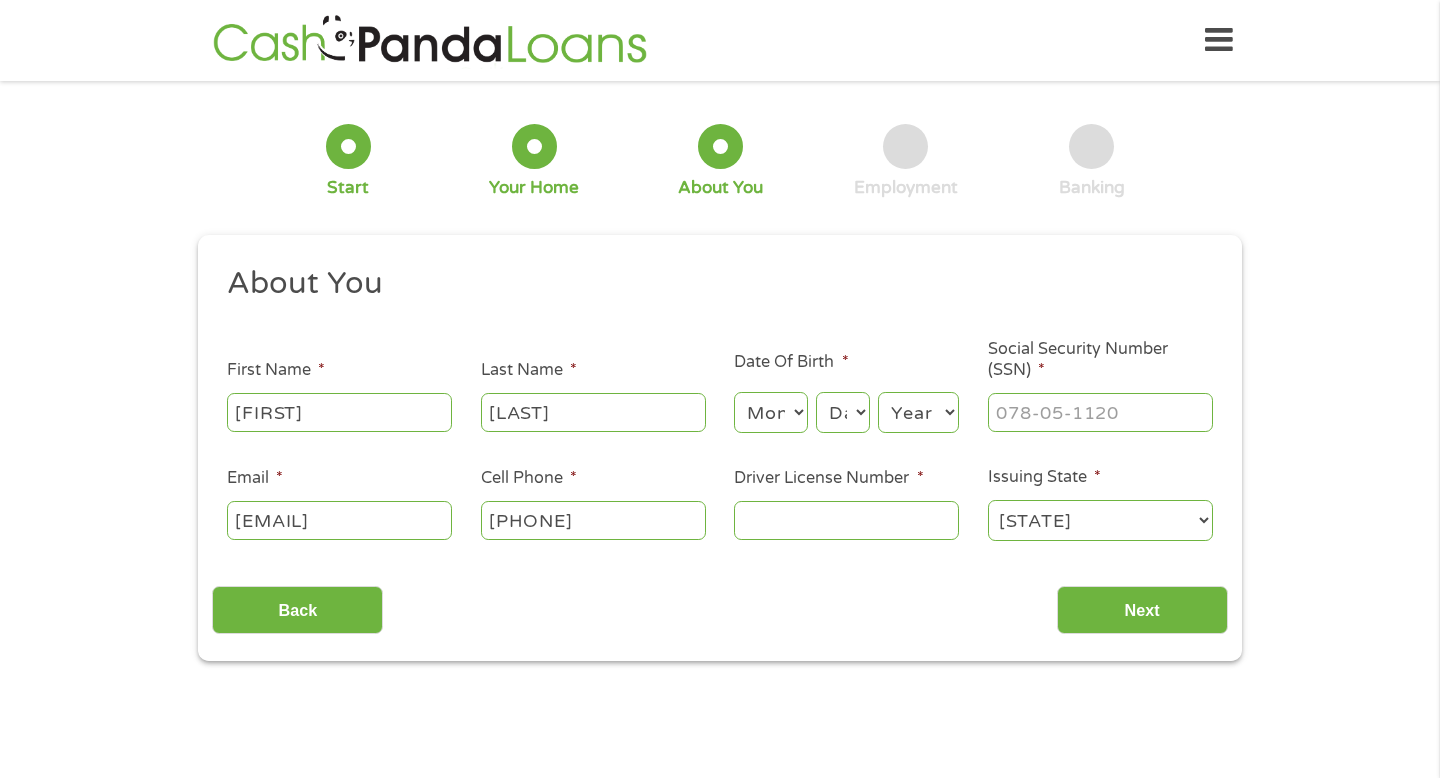 select on "[STATE]" 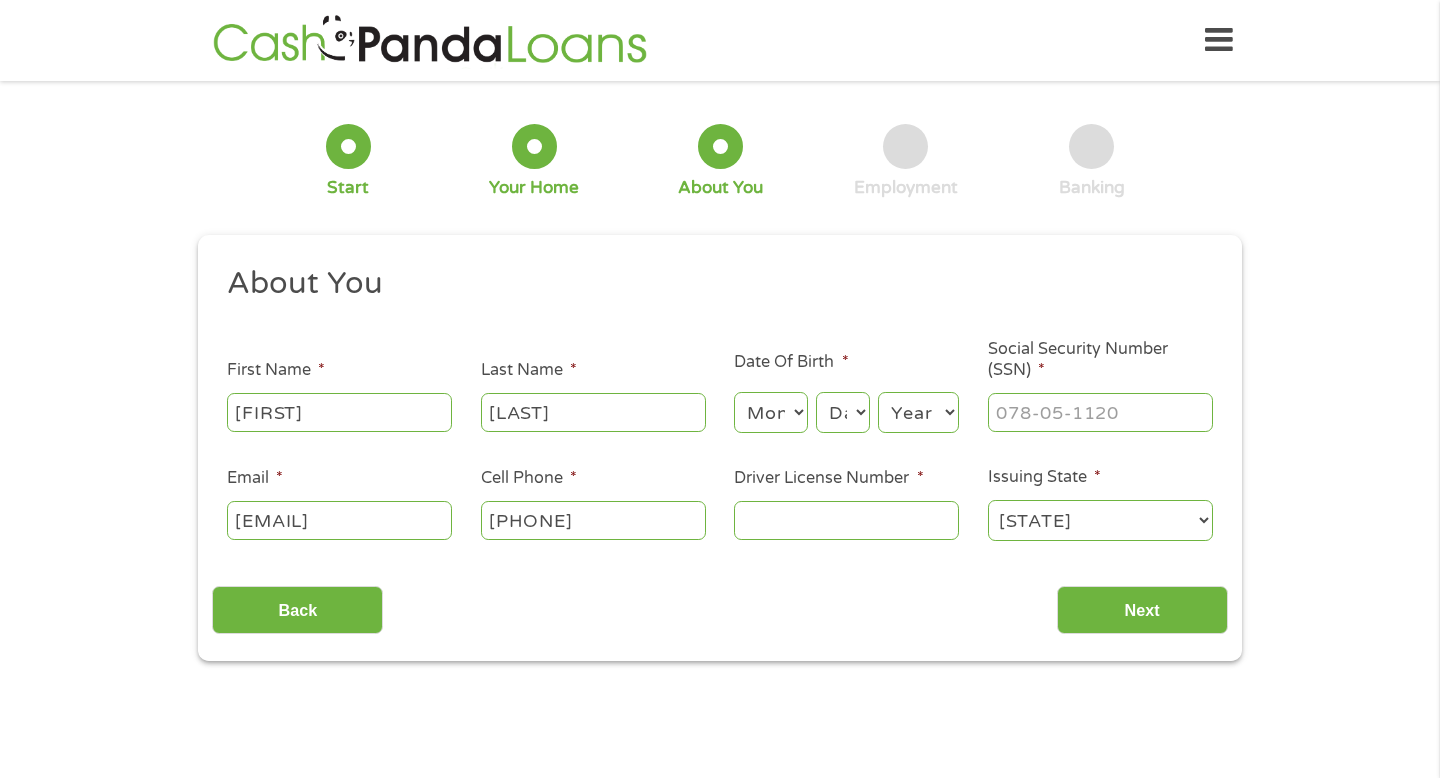 type on "[PHONE]" 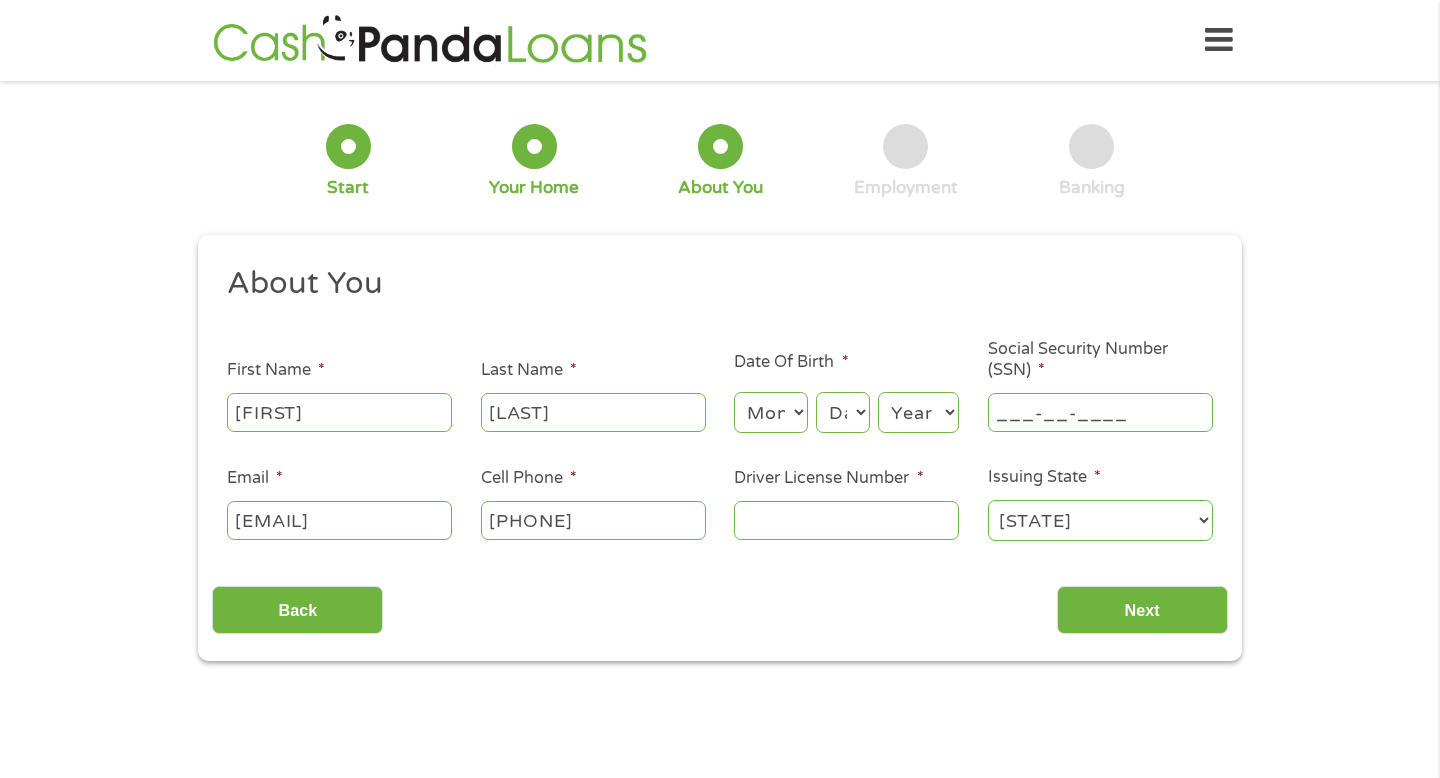 click on "___-__-____" at bounding box center (1100, 412) 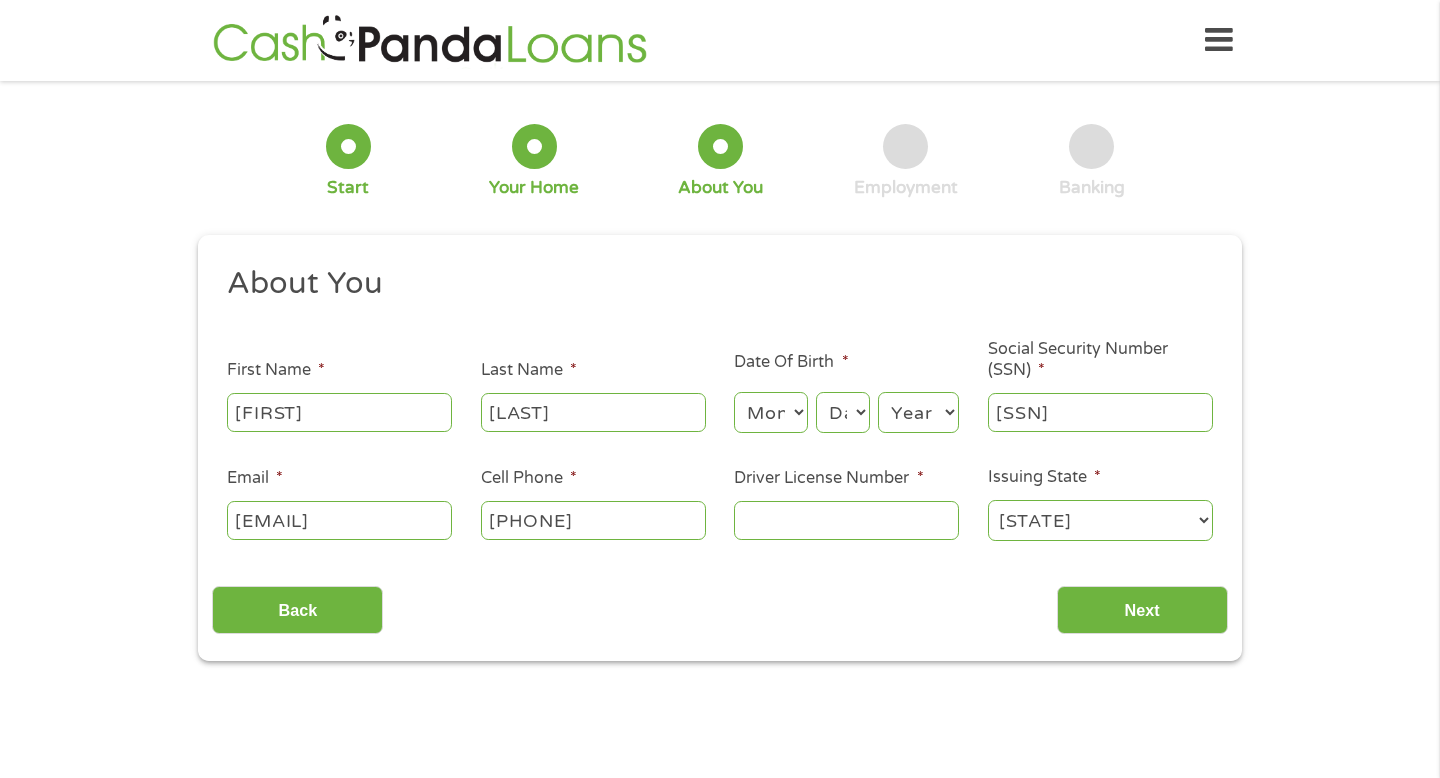 type on "[SSN]" 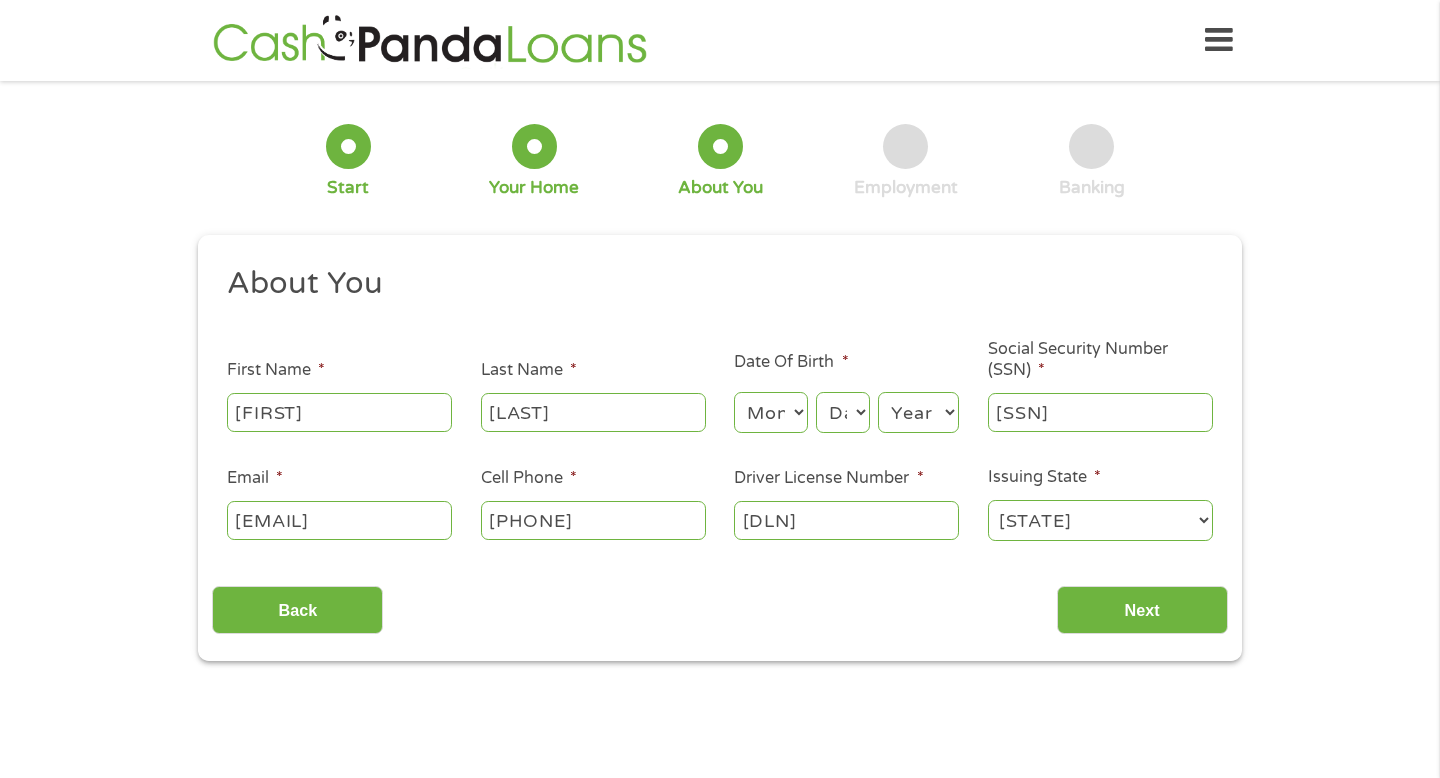 type on "[DLN]" 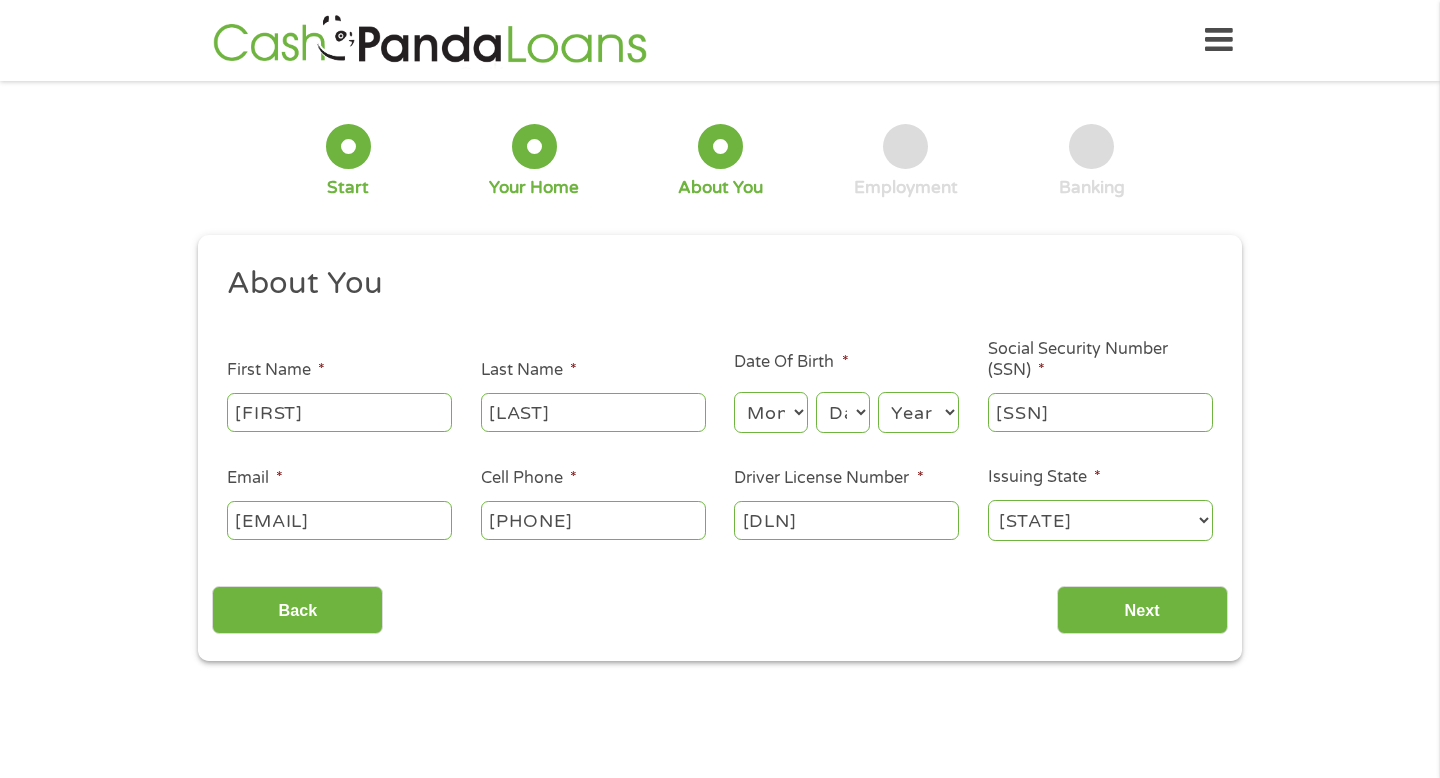 click on "Alabama Alaska Arizona Arkansas California Colorado Connecticut Delaware District of Columbia Florida Georgia Hawaii Idaho Illinois Indiana Iowa Kansas Kentucky Louisiana Maine Maryland Massachusetts Michigan Minnesota Mississippi Missouri Montana Nebraska Nevada New Hampshire New Jersey New Mexico New York North Carolina North Dakota Ohio Oklahoma Oregon Pennsylvania Rhode Island South Carolina South Dakota Tennessee Texas Utah Vermont Virginia Washington West Virginia Wisconsin Wyoming" at bounding box center (1100, 520) 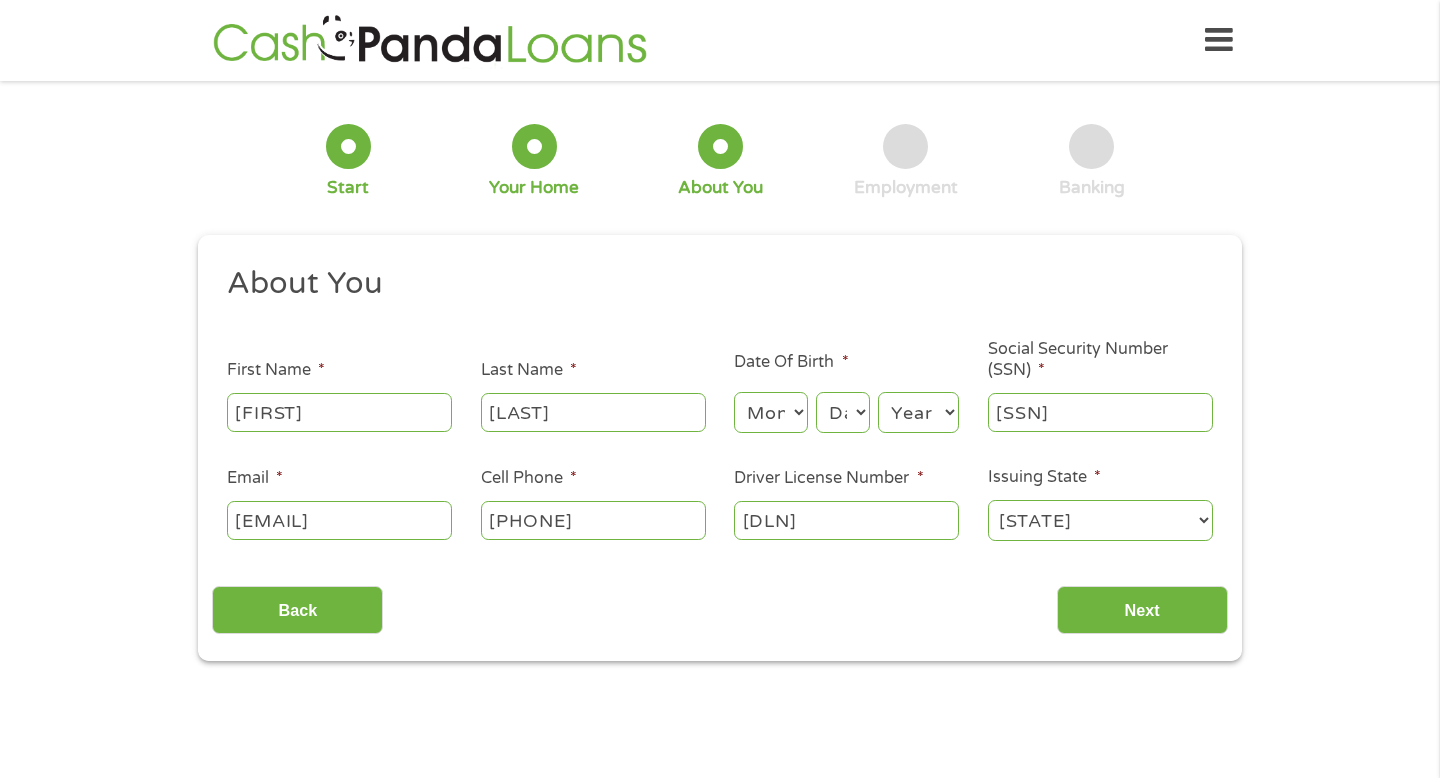 select on "[STATE]" 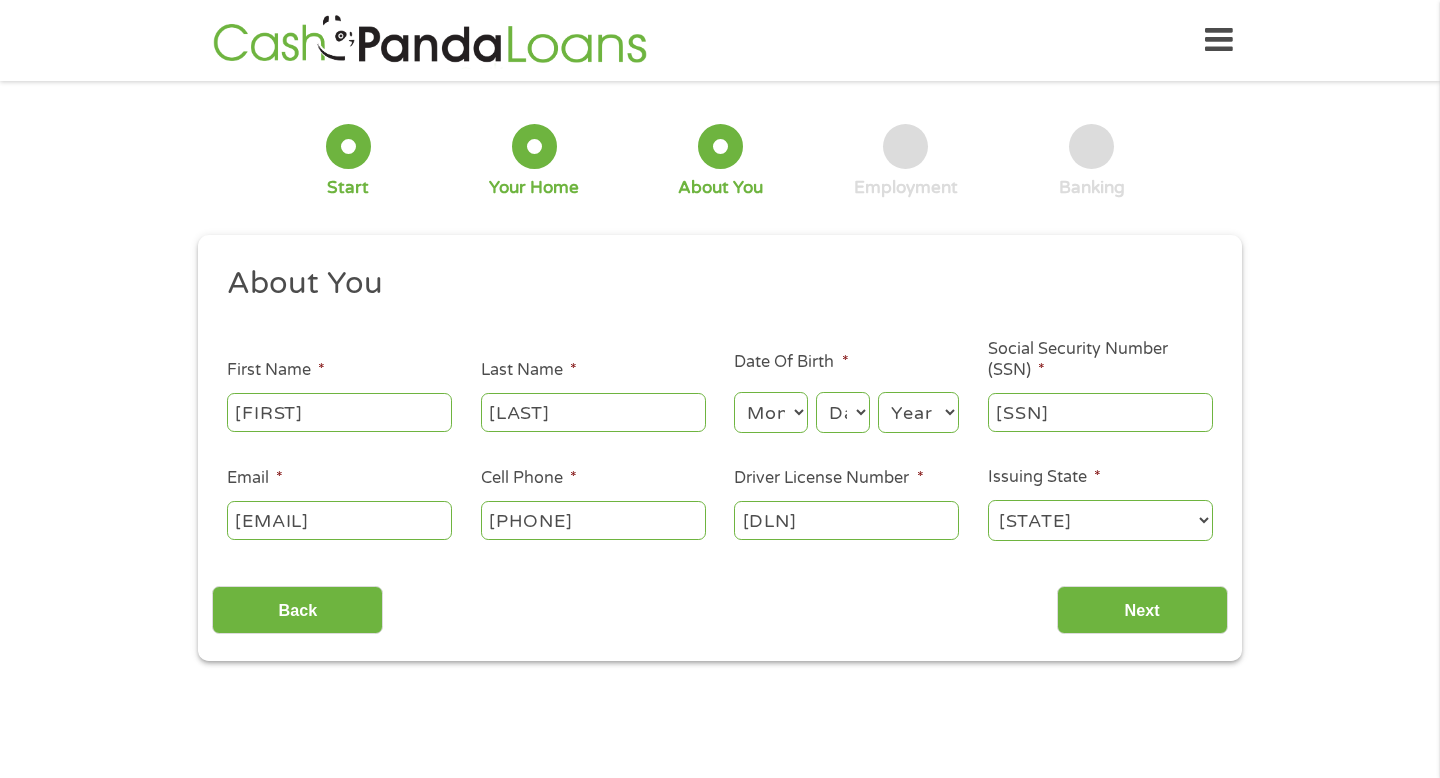 drag, startPoint x: 1112, startPoint y: 600, endPoint x: 828, endPoint y: 448, distance: 322.11798 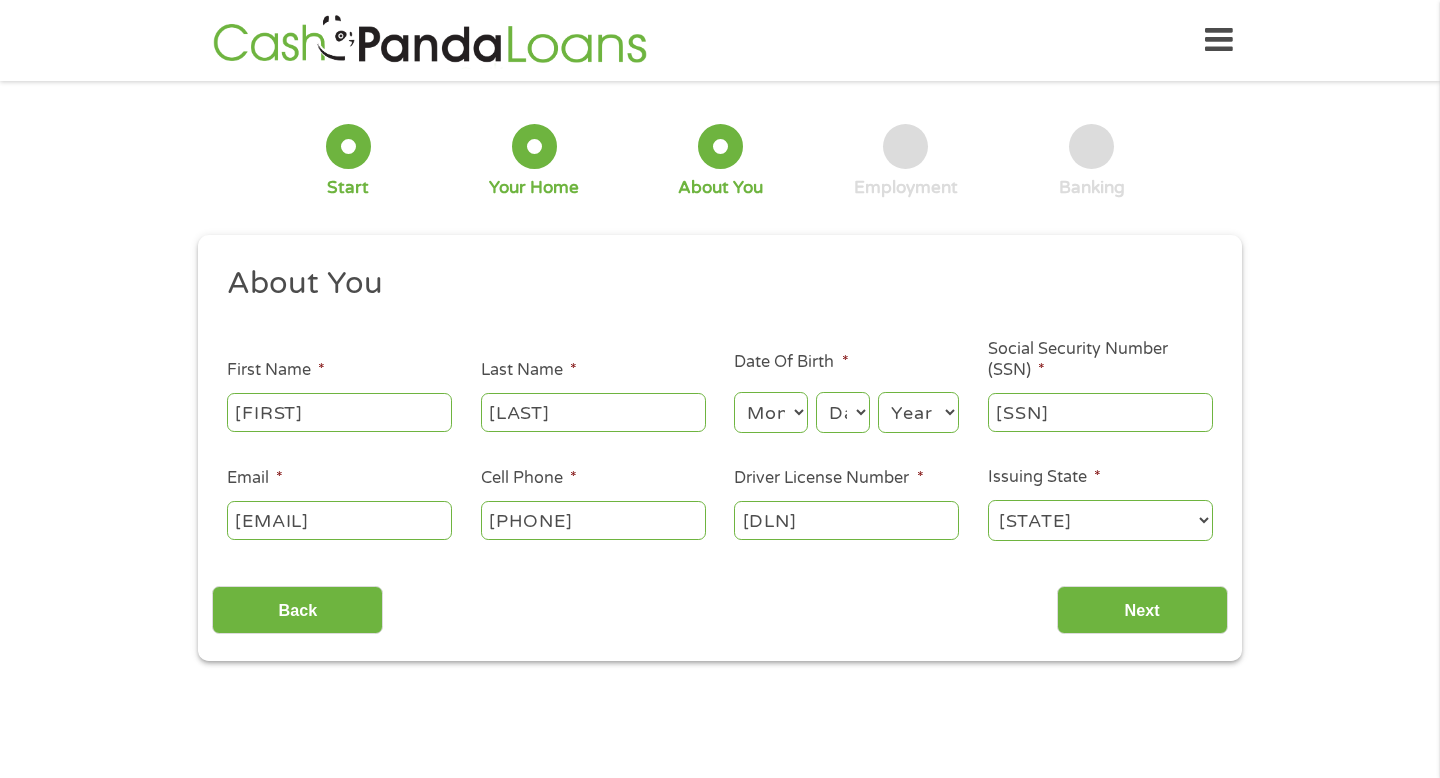 click on "Month 1 2 3 4 5 6 7 8 9 10 11 12" at bounding box center [770, 412] 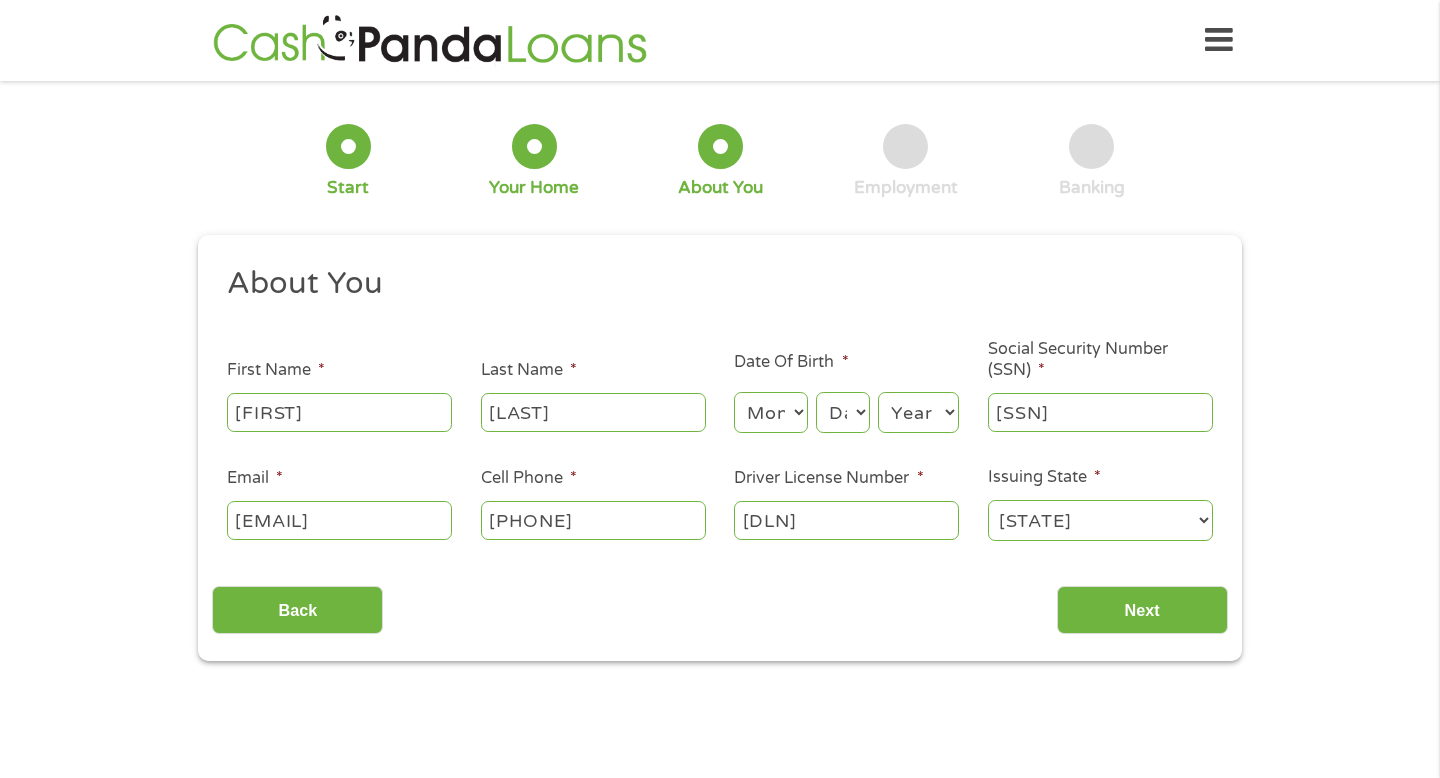 select on "3" 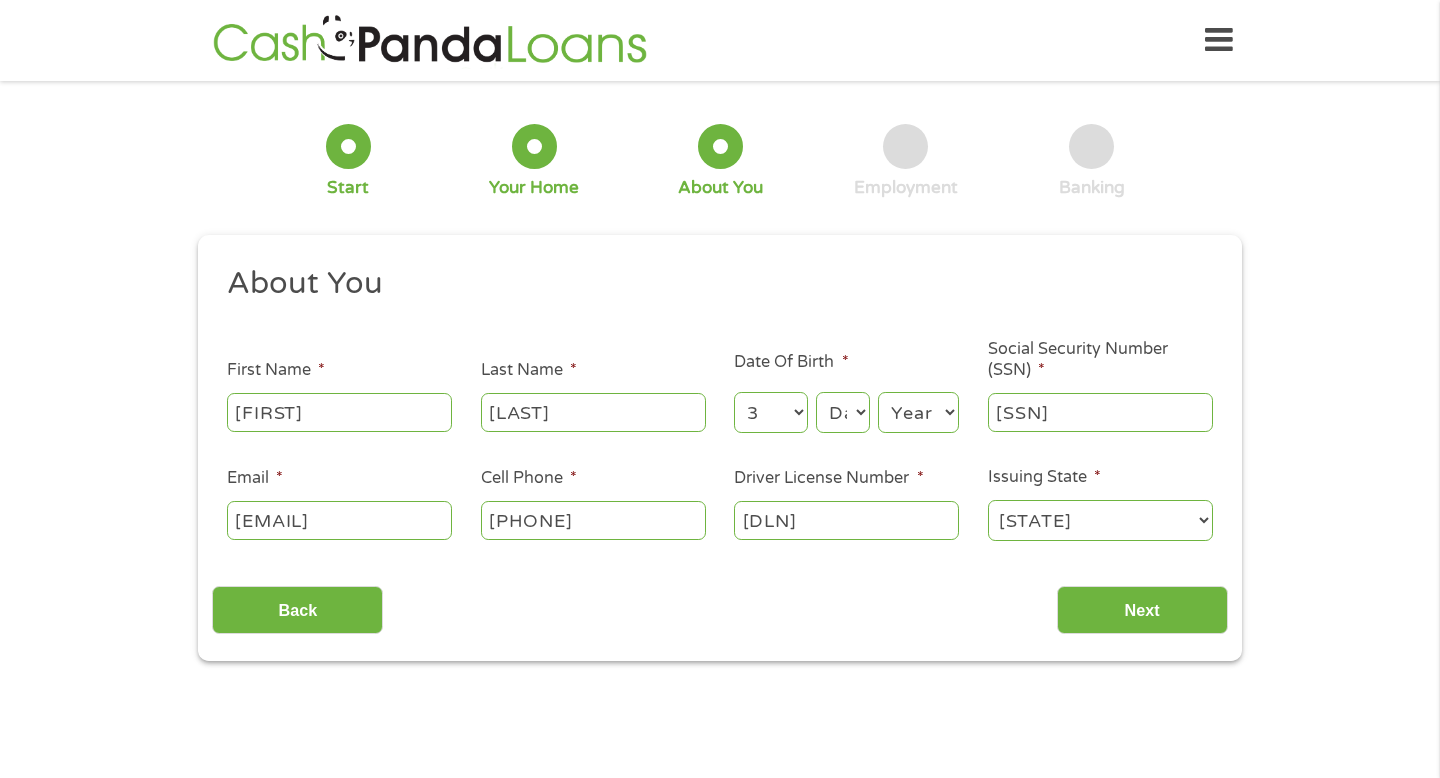 click on "Day 1 2 3 4 5 6 7 8 9 10 11 12 13 14 15 16 17 18 19 20 21 22 23 24 25 26 27 28 29 30 31" at bounding box center (843, 412) 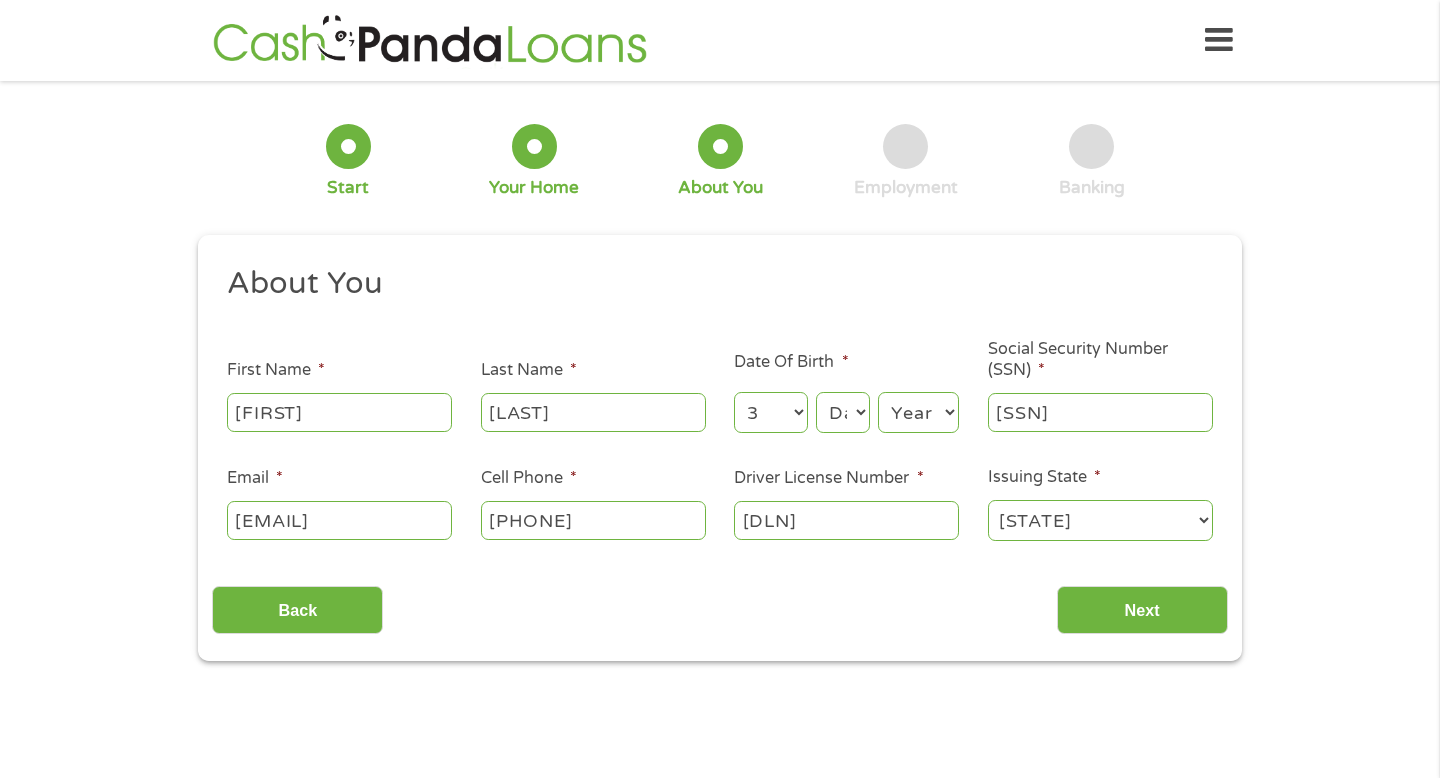 select on "11" 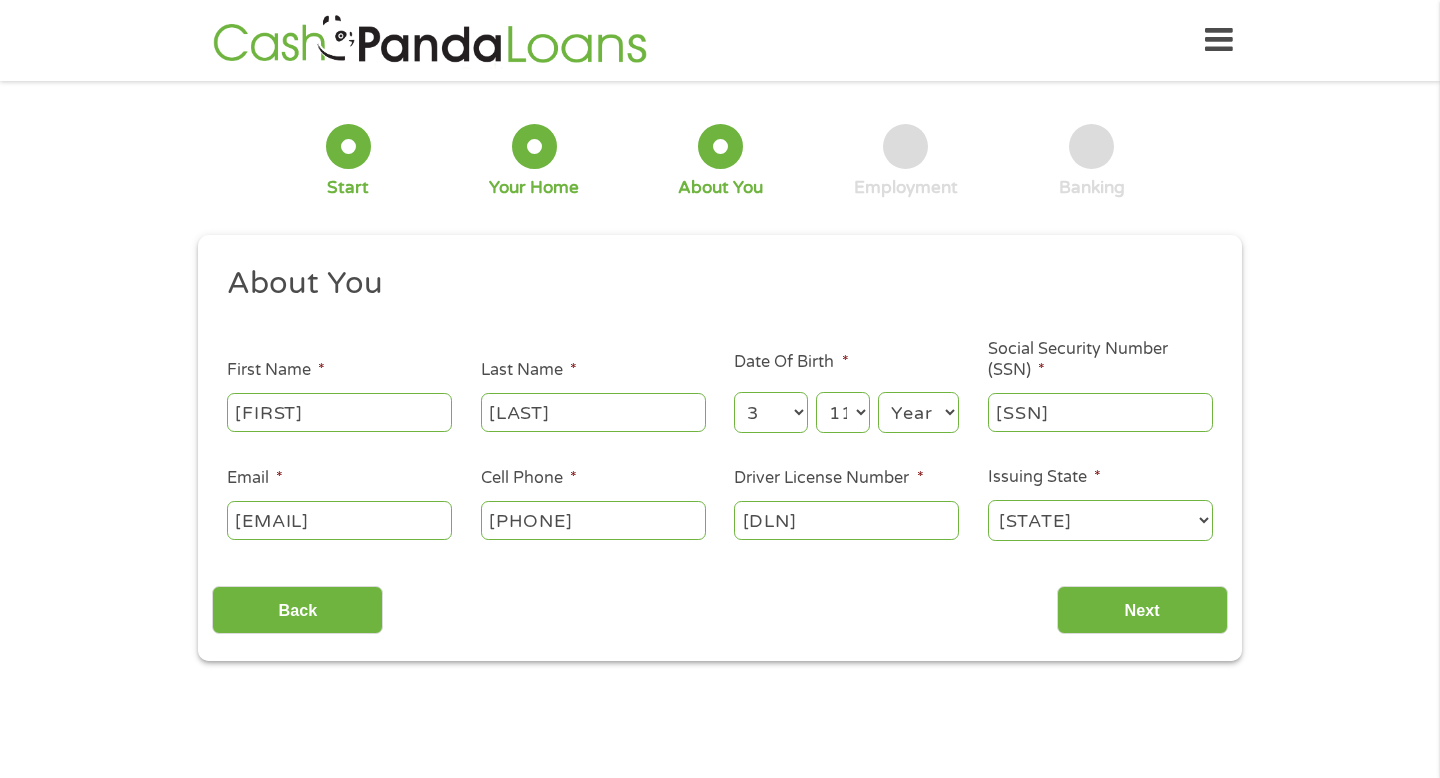 click on "Year 2007 2006 2005 2004 2003 2002 2001 2000 1999 1998 1997 1996 1995 1994 1993 1992 1991 1990 1989 1988 1987 1986 1985 1984 1983 1982 1981 1980 1979 1978 1977 1976 1975 1974 1973 1972 1971 1970 1969 1968 1967 1966 1965 1964 1963 1962 1961 1960 1959 1958 1957 1956 1955 1954 1953 1952 1951 1950 1949 1948 1947 1946 1945 1944 1943 1942 1941 1940 1939 1938 1937 1936 1935 1934 1933 1932 1931 1930 1929 1928 1927 1926 1925 1924 1923 1922 1921 1920" at bounding box center [918, 412] 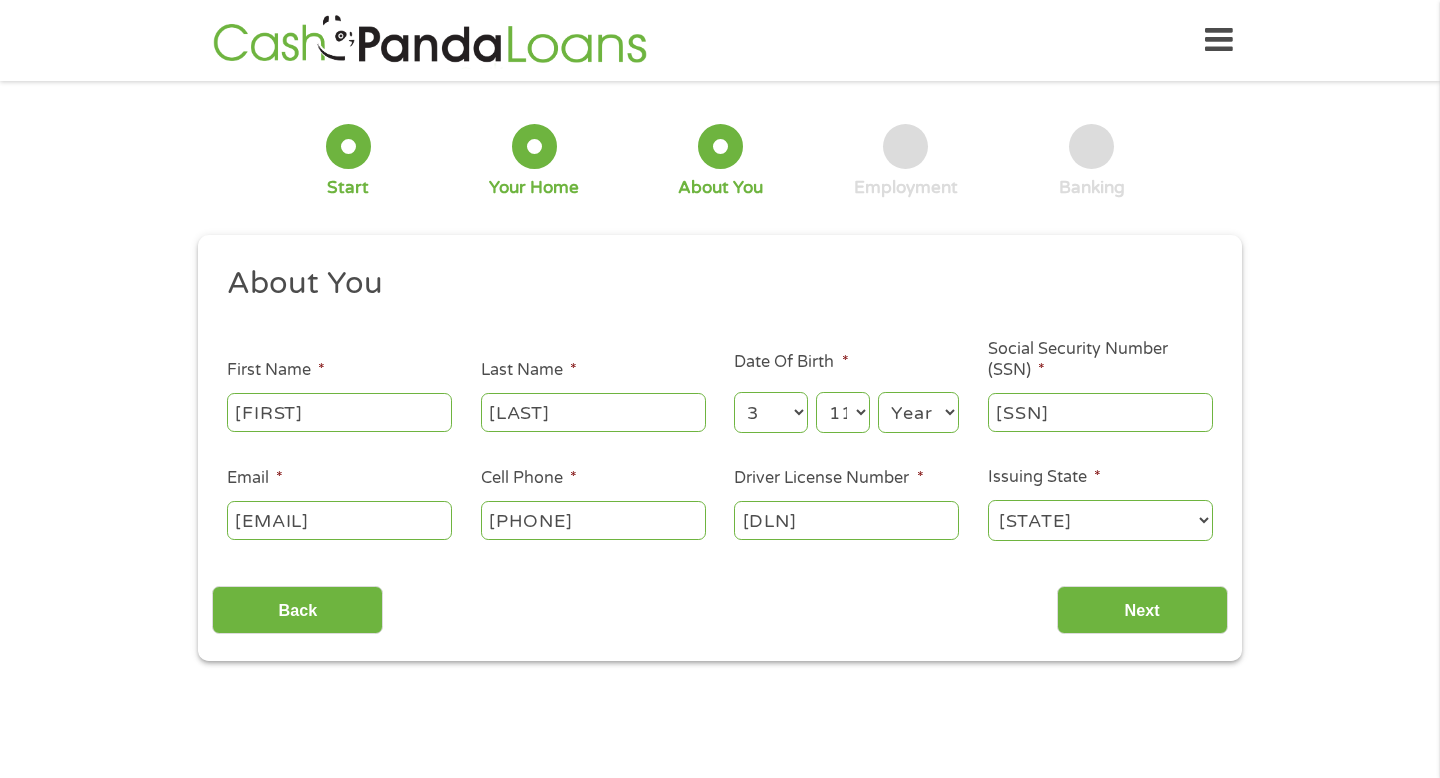 select on "1995" 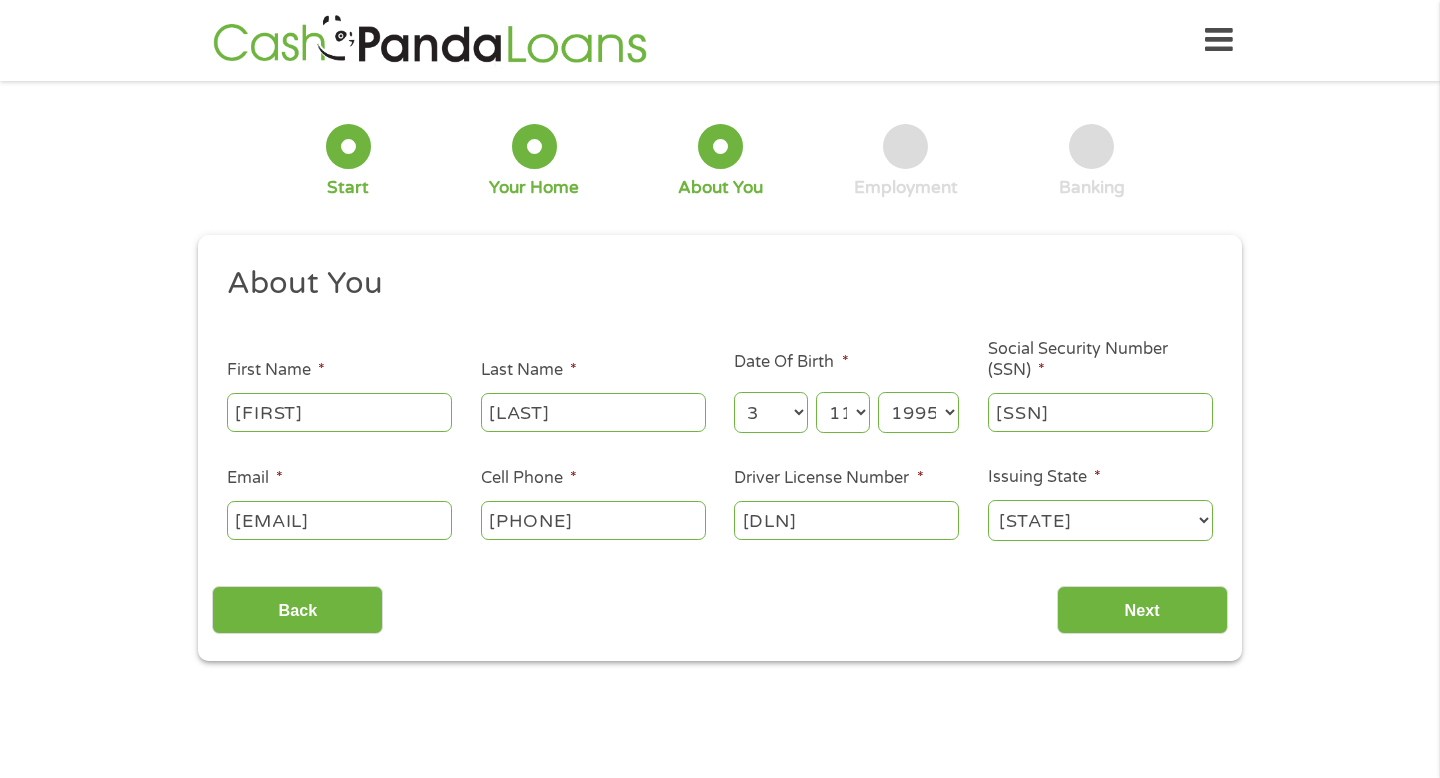 click on "Day 1 2 3 4 5 6 7 8 9 10 11 12 13 14 15 16 17 18 19 20 21 22 23 24 25 26 27 28 29 30 31" at bounding box center (843, 412) 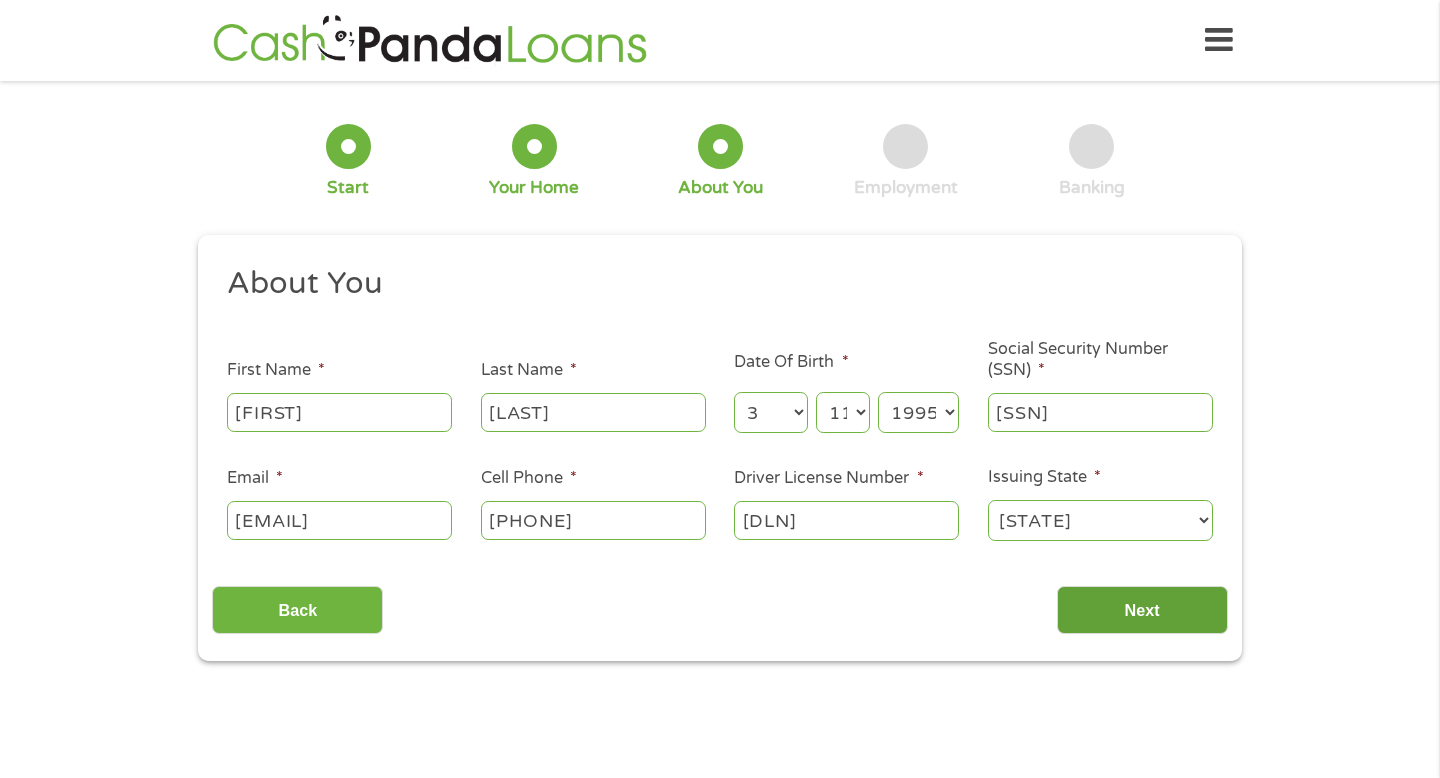 click on "Next" at bounding box center [1142, 610] 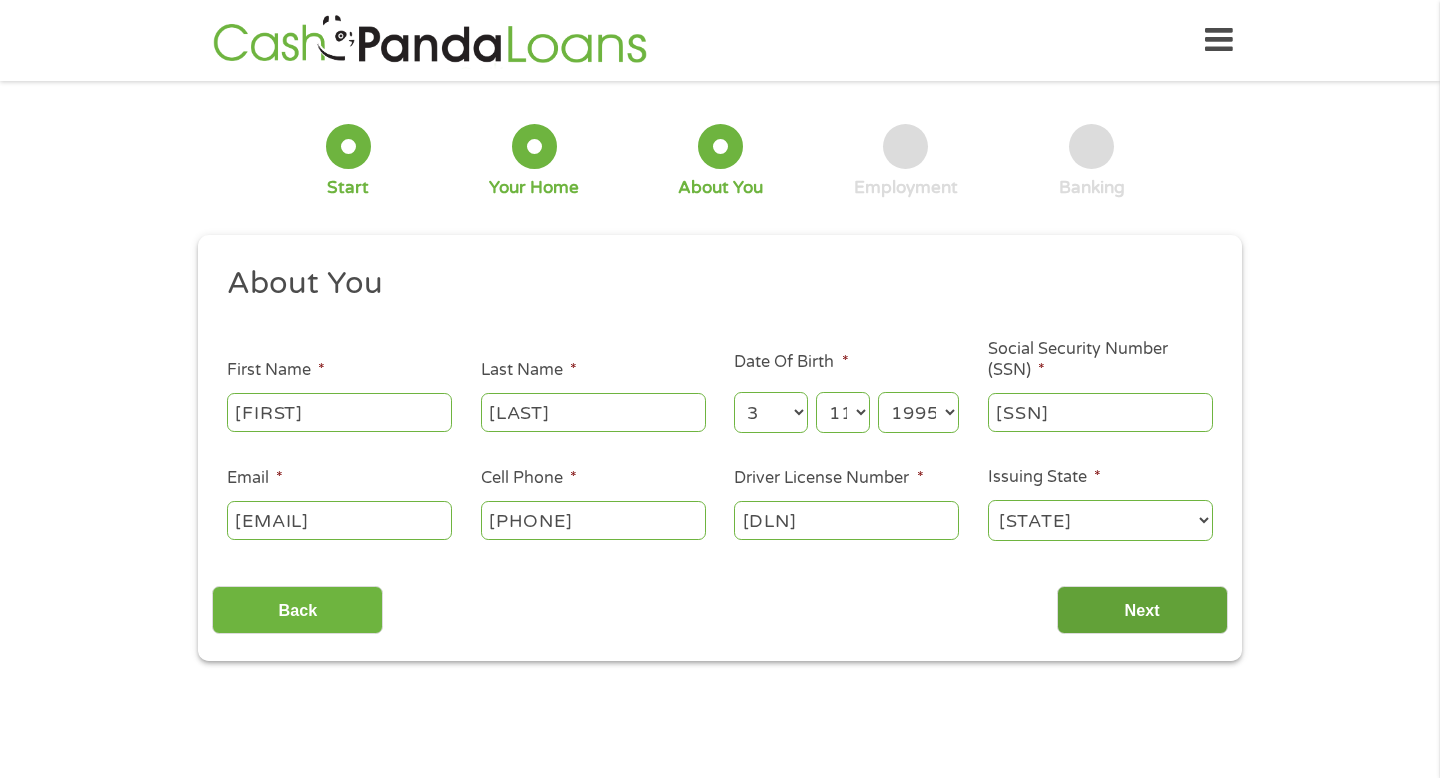 scroll, scrollTop: 8, scrollLeft: 8, axis: both 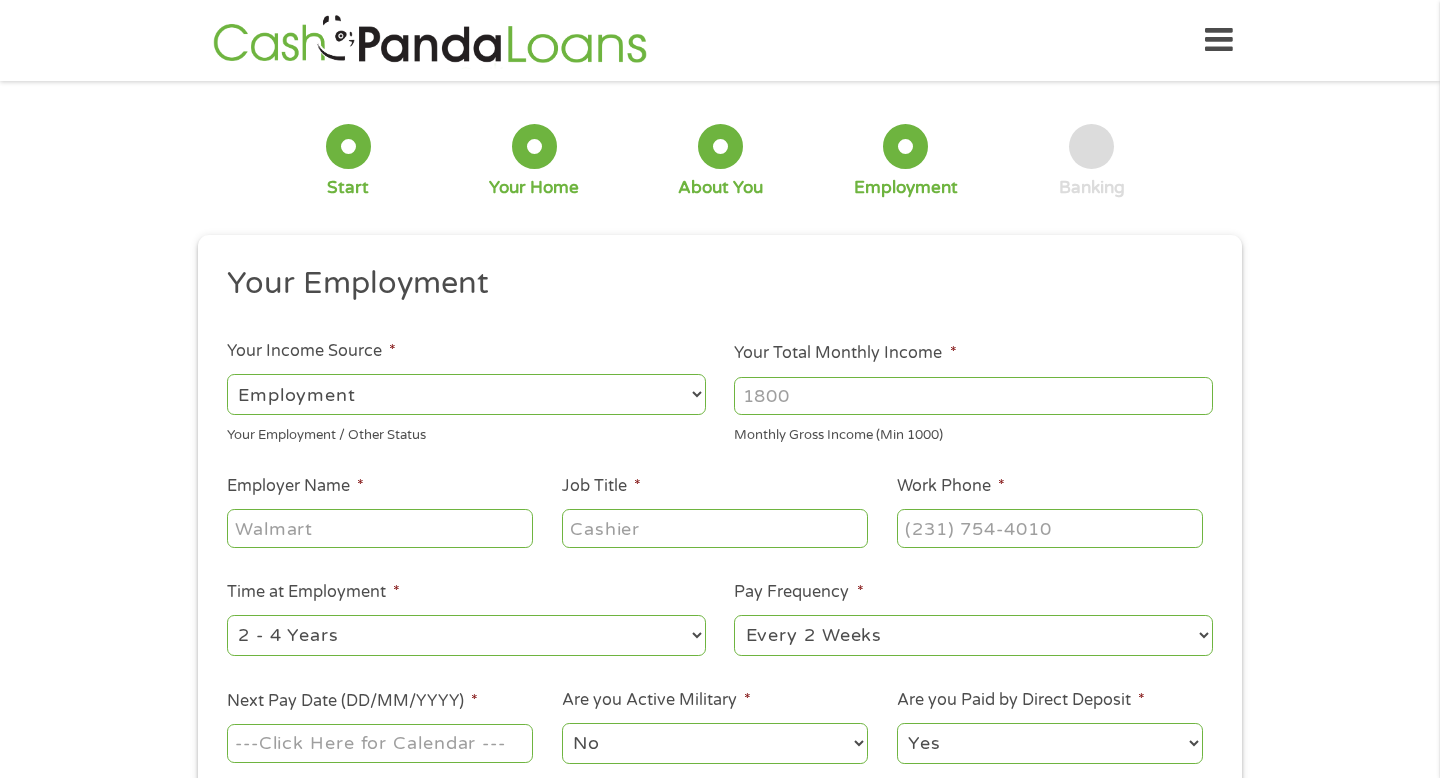click on "Pay Frequency * --- Choose one --- Every 2 Weeks Every Week Monthly Semi-Monthly" at bounding box center (974, 619) 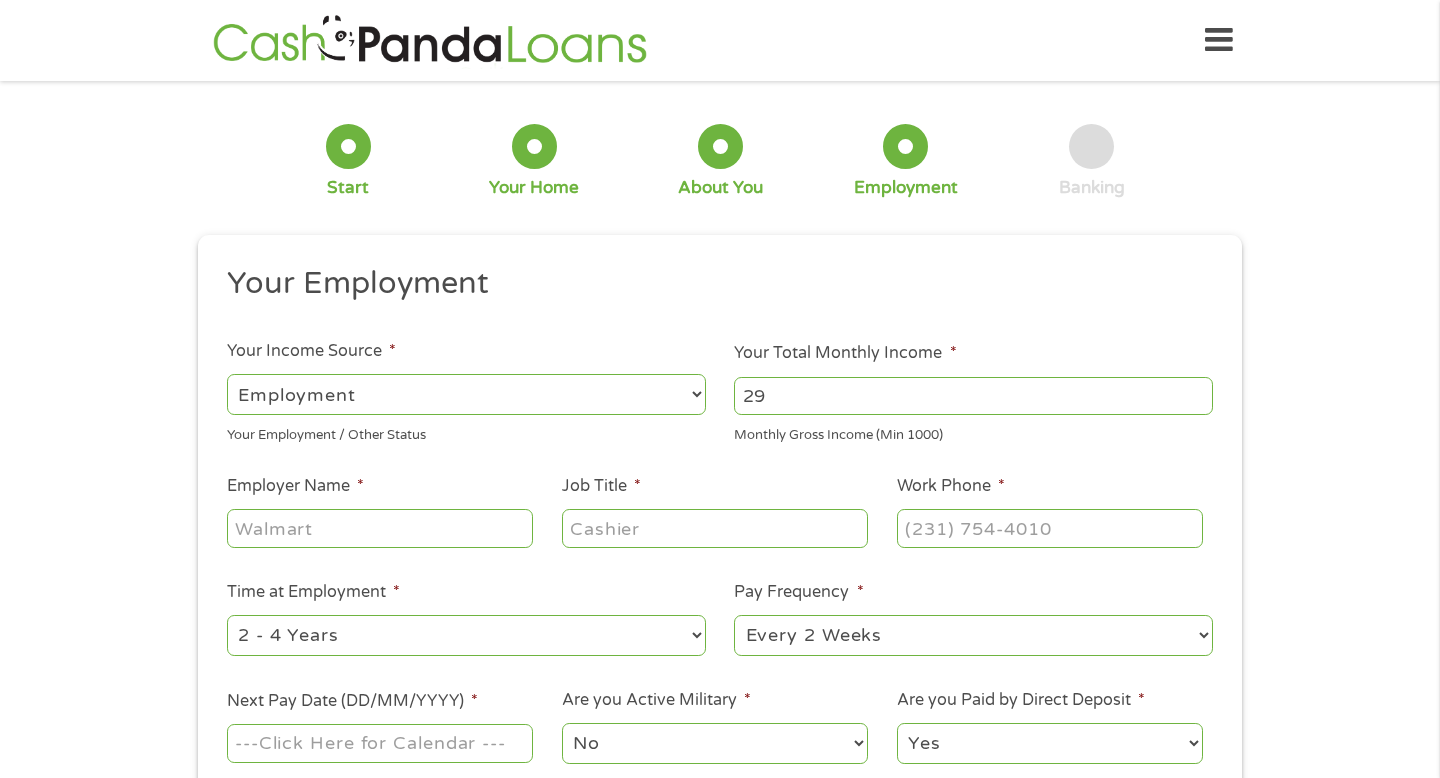 type on "2" 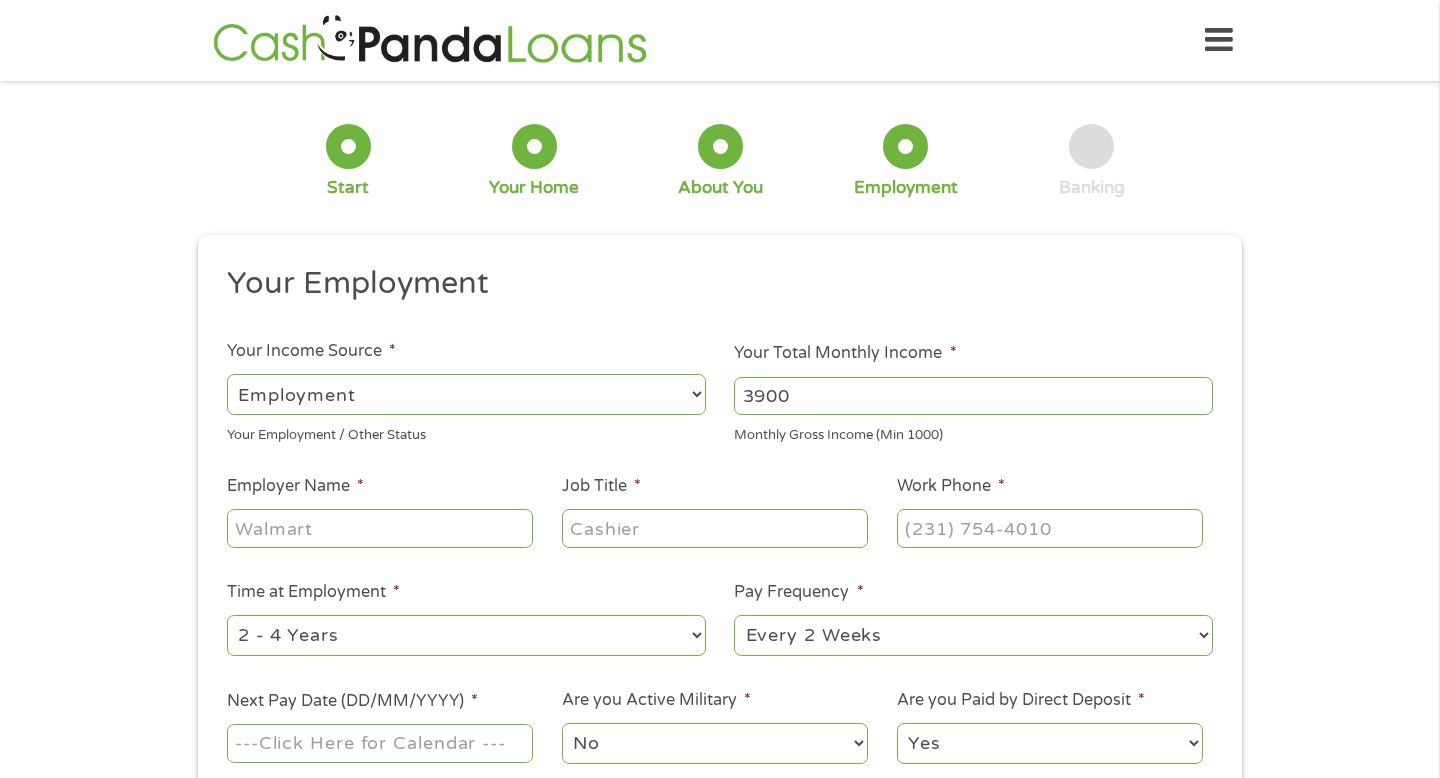 type on "3900" 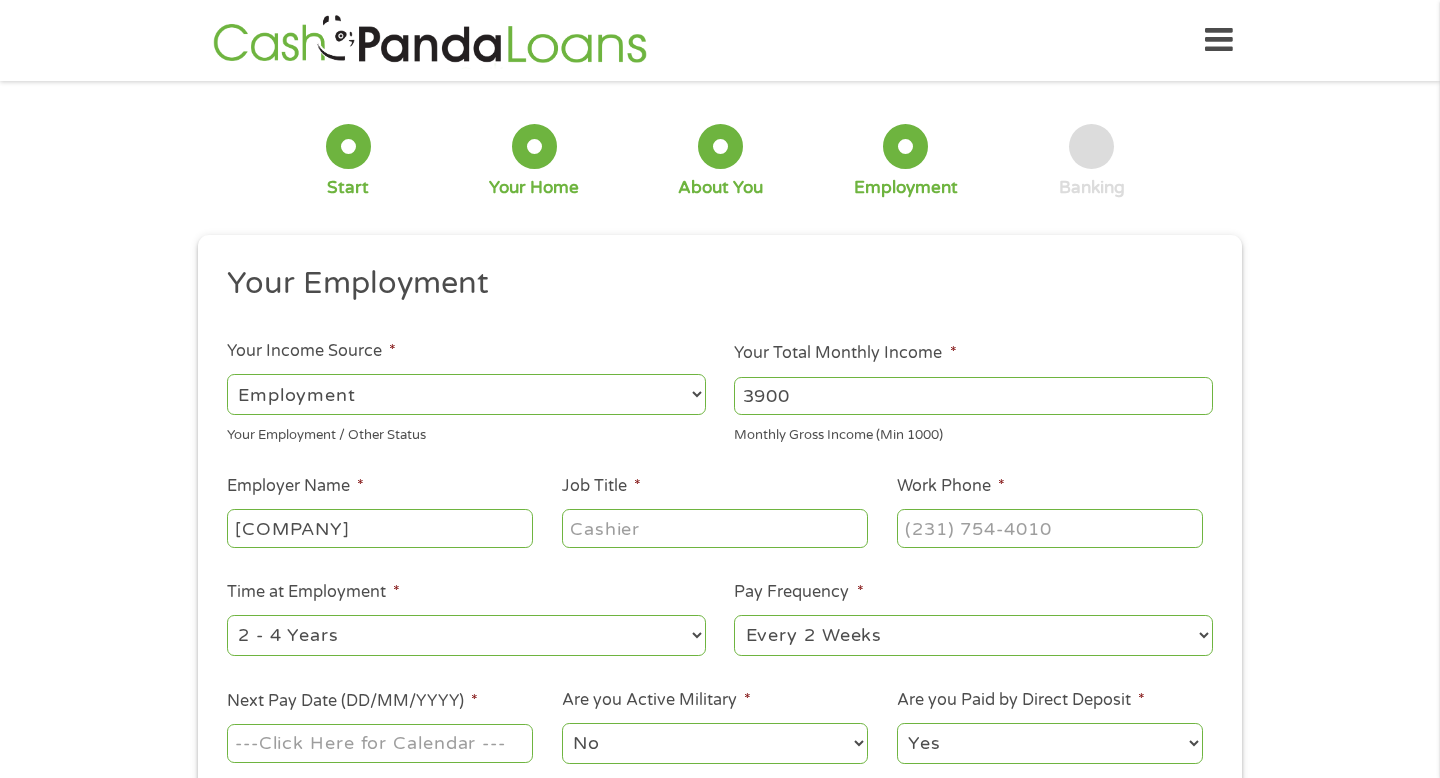 type on "[COMPANY]" 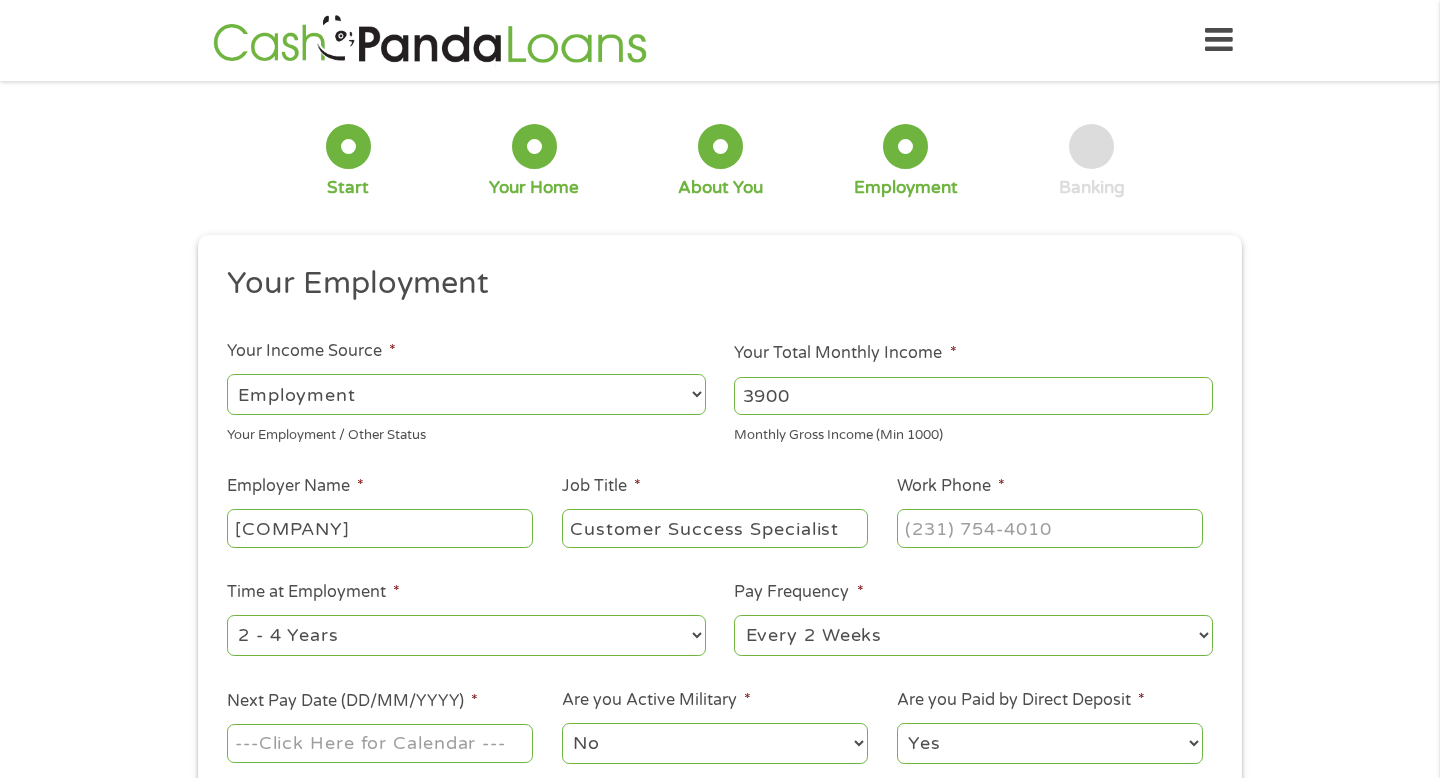 type on "Customer Success Specialist" 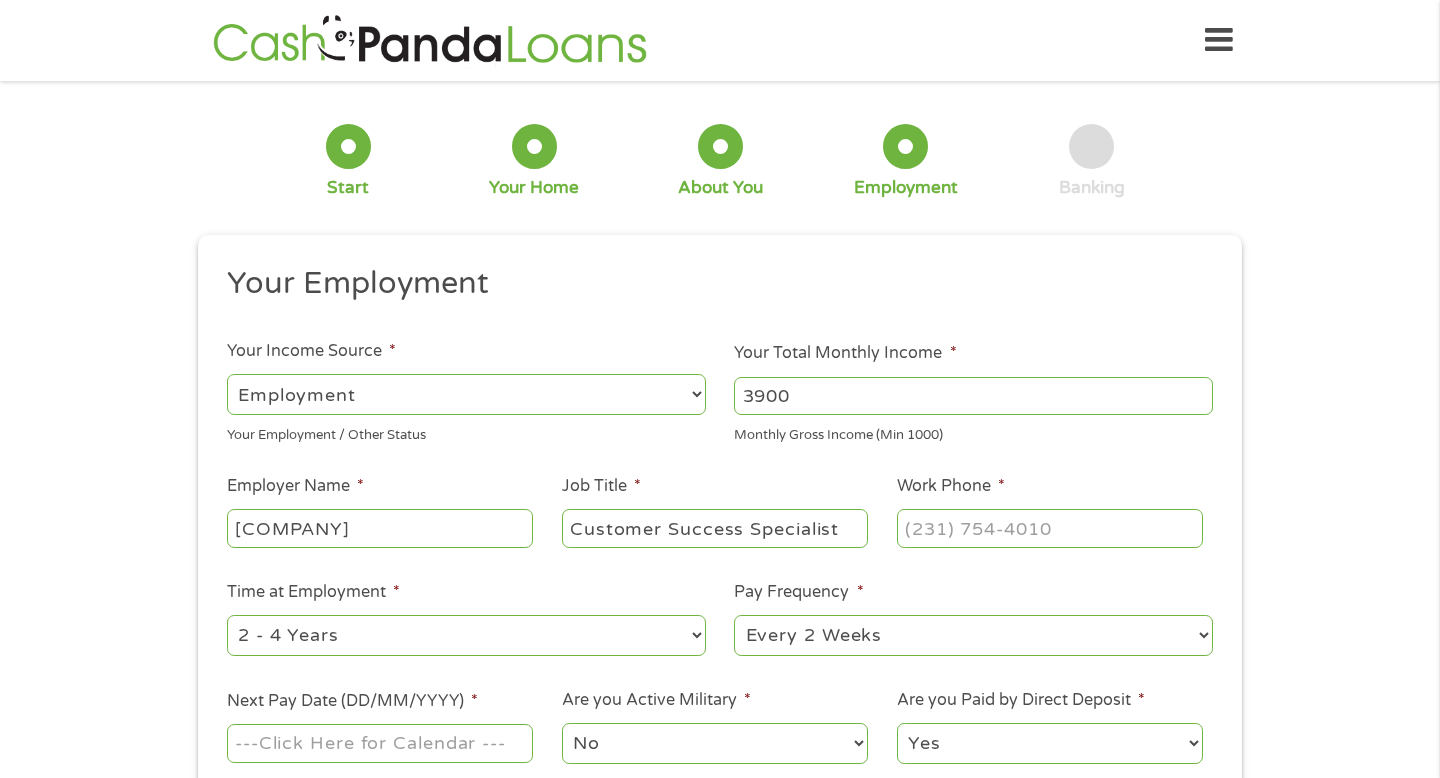 type on "(___) ___-____" 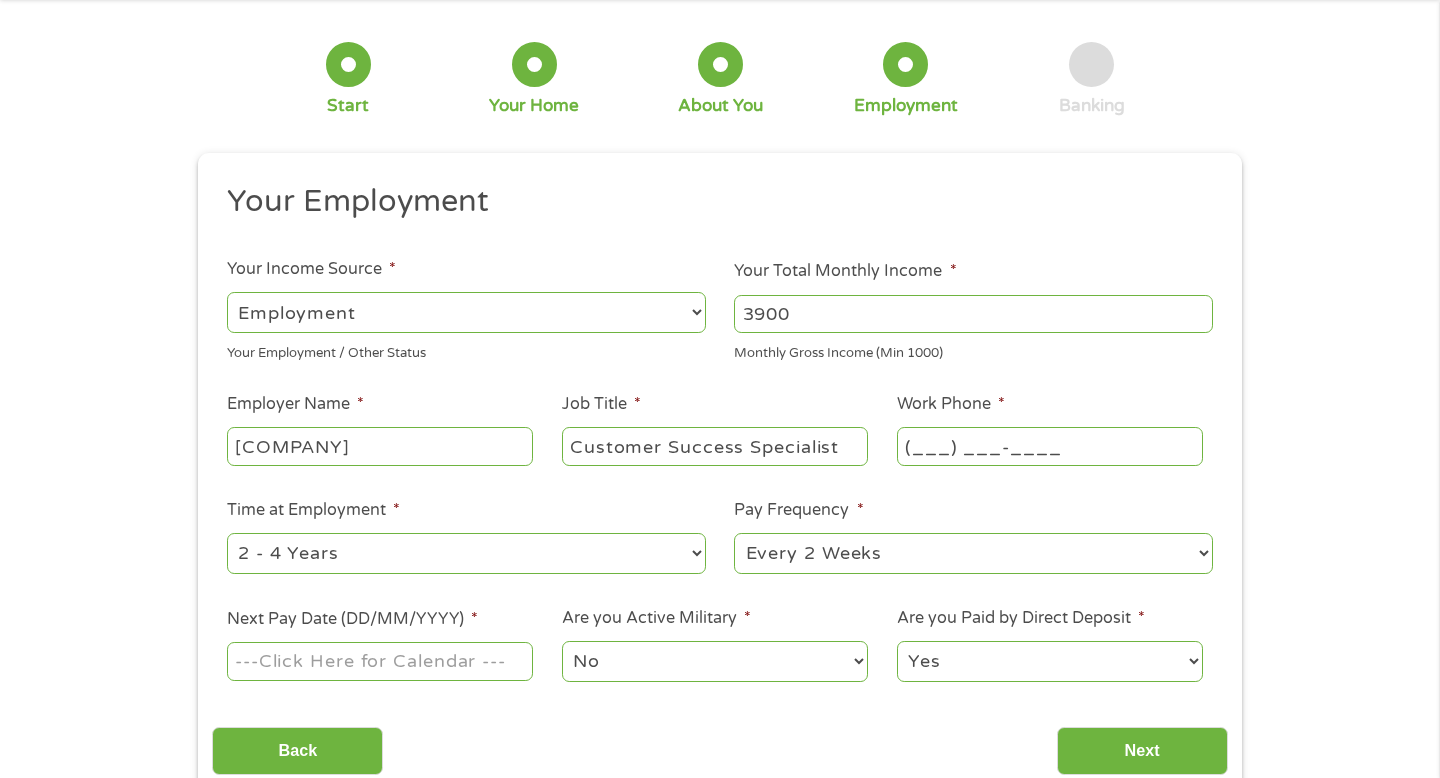 scroll, scrollTop: 187, scrollLeft: 0, axis: vertical 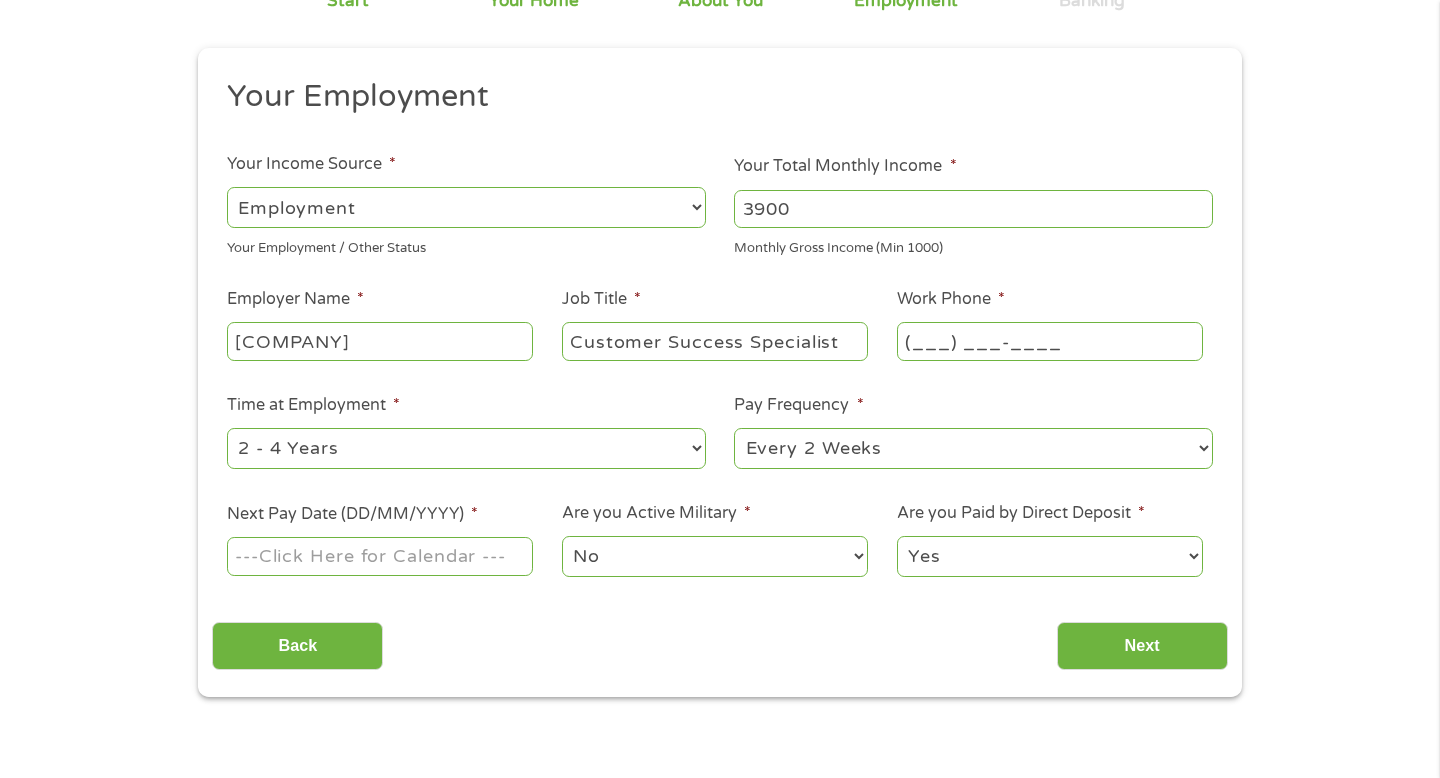 paste on "8" 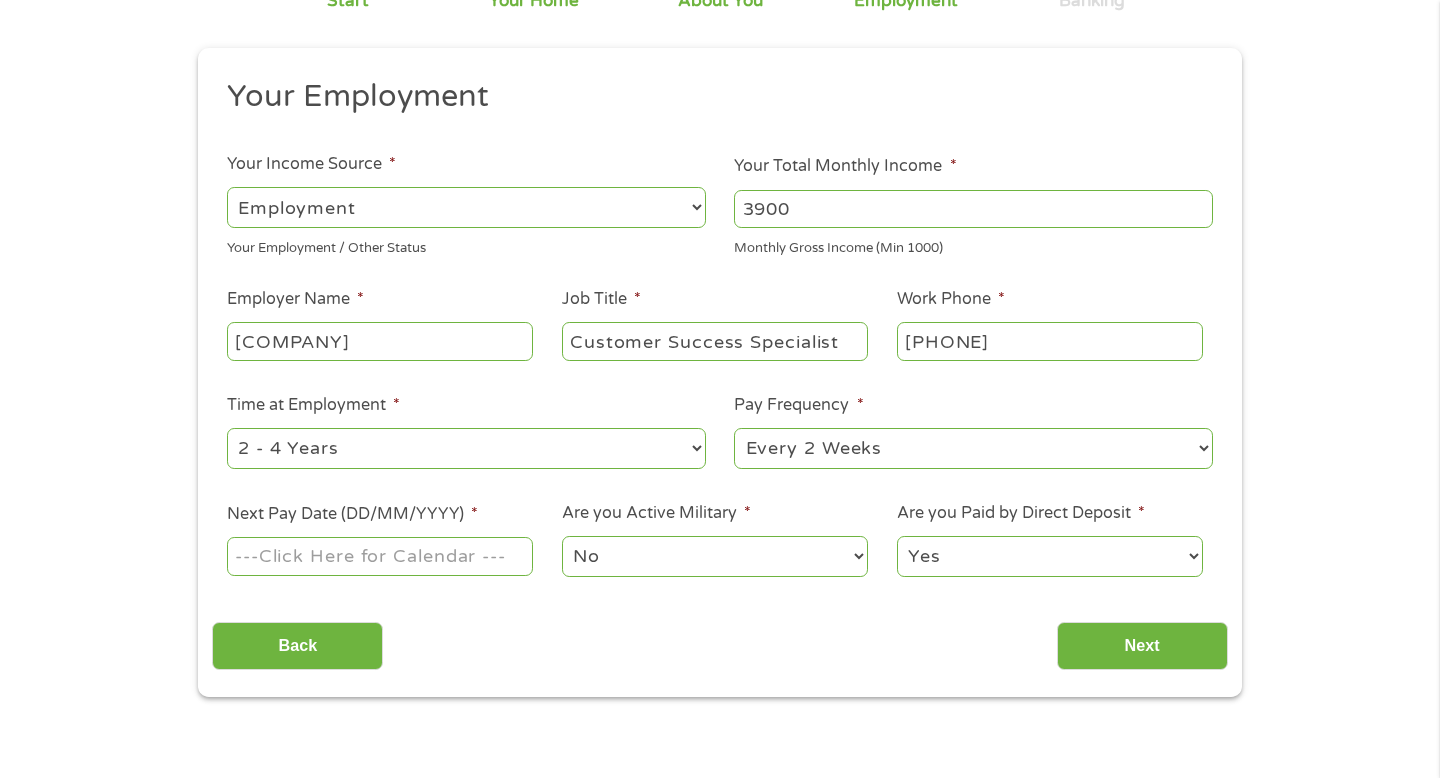 type on "[PHONE]" 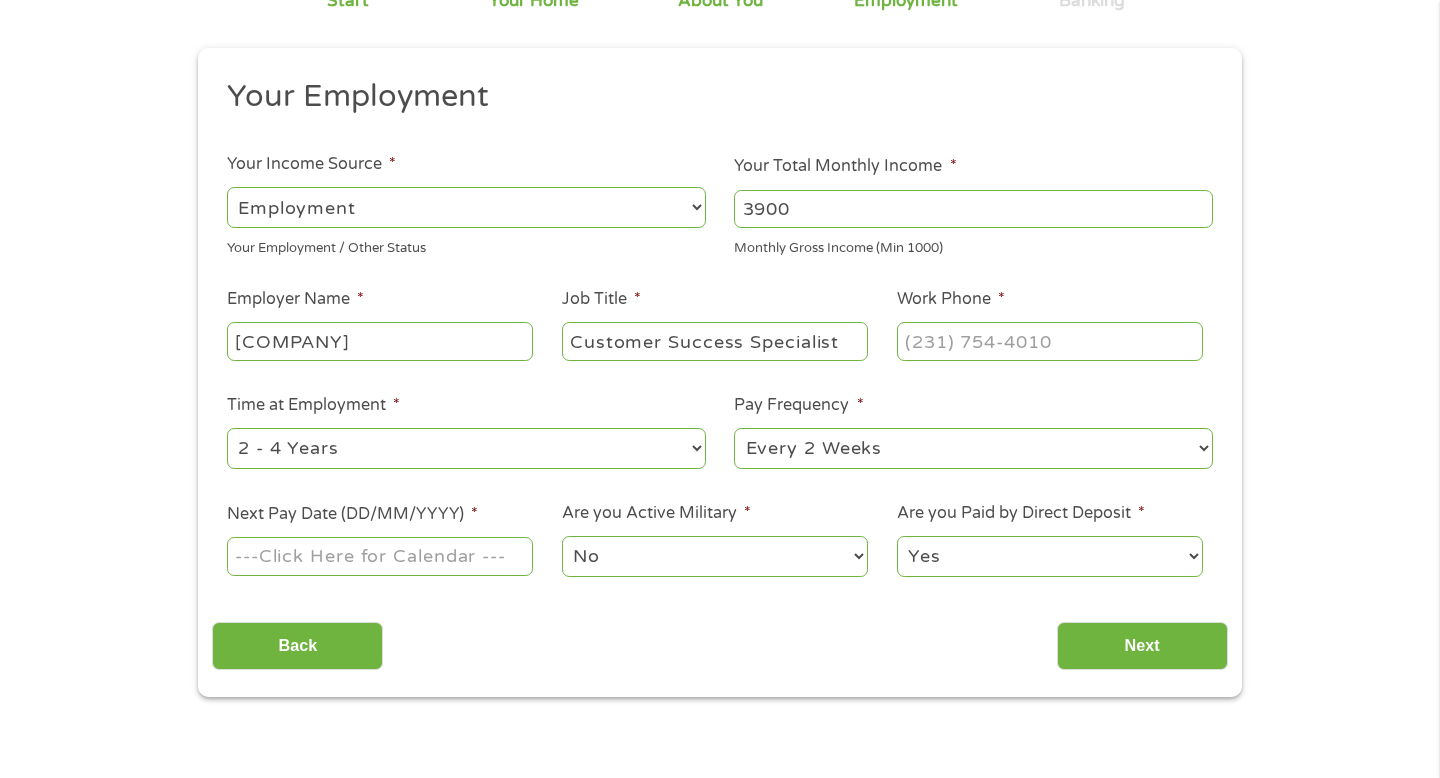 type on "(___) ___-____" 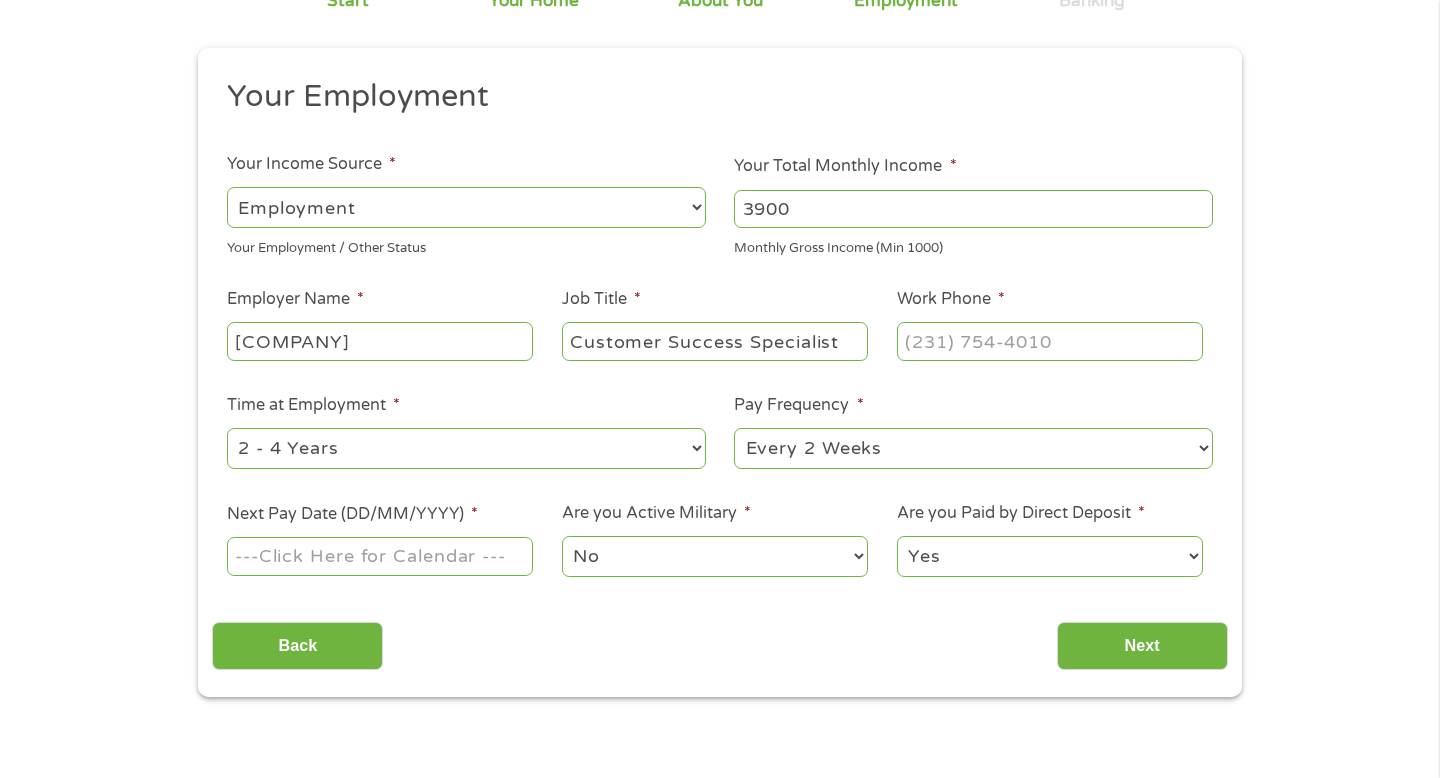 click on "Your Employment" at bounding box center [712, 100] 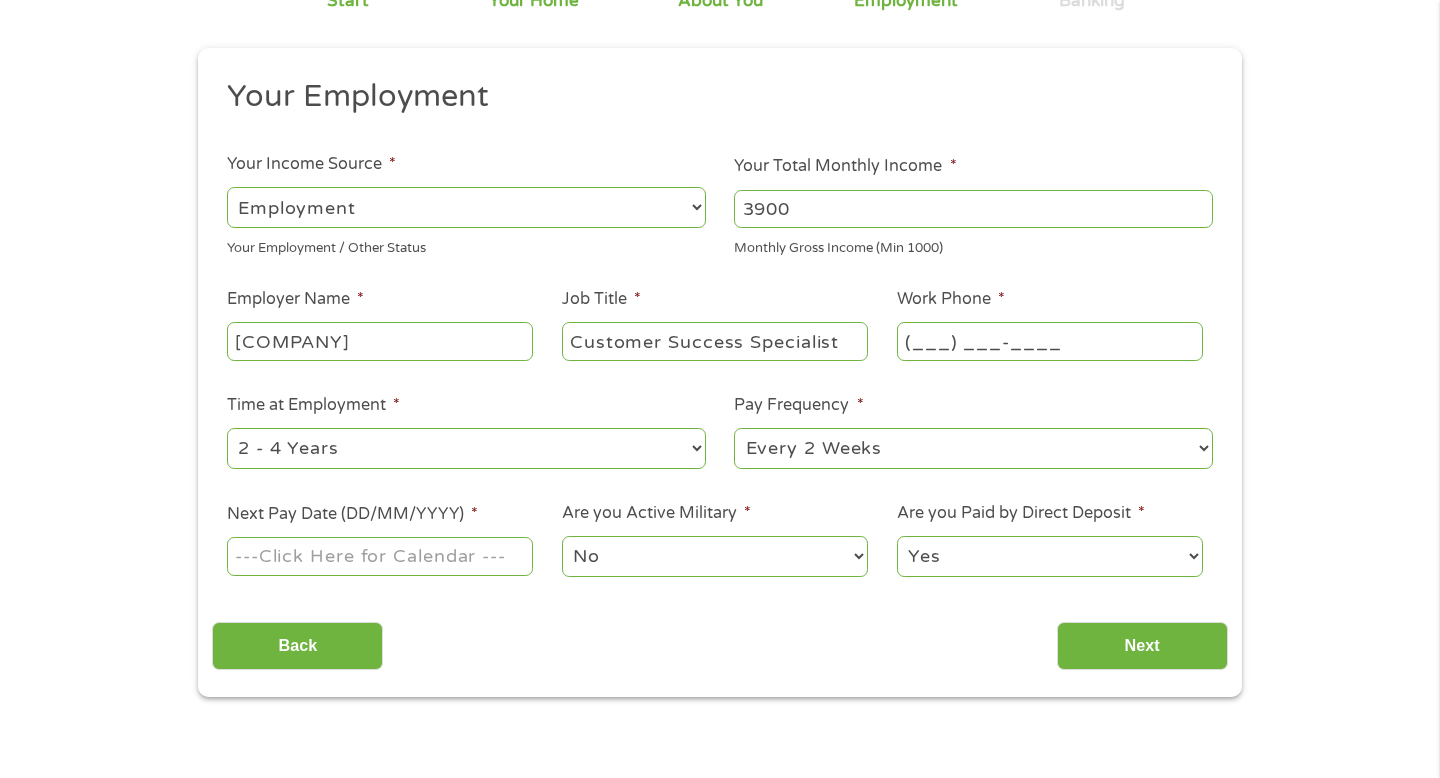 click on "(___) ___-____" at bounding box center [1050, 341] 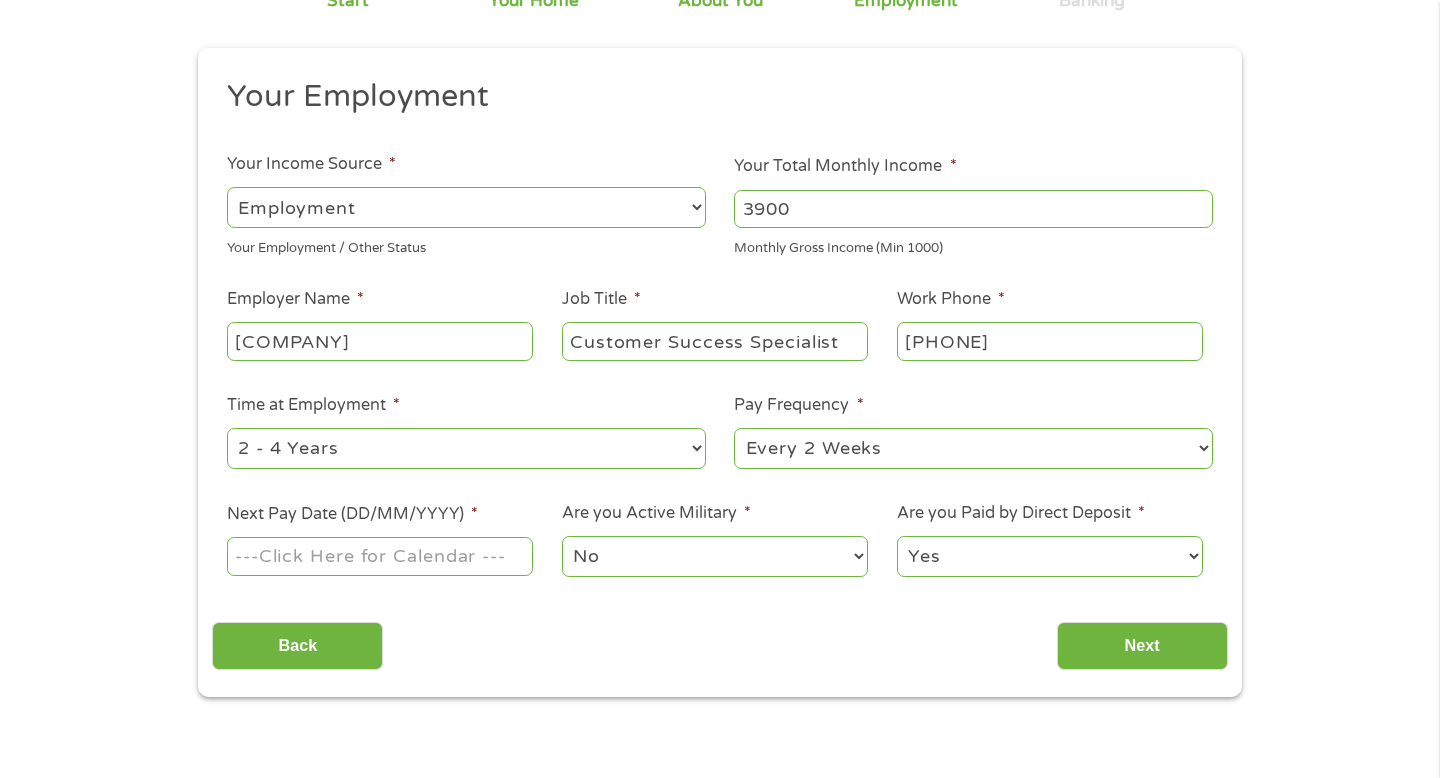 type on "[PHONE]" 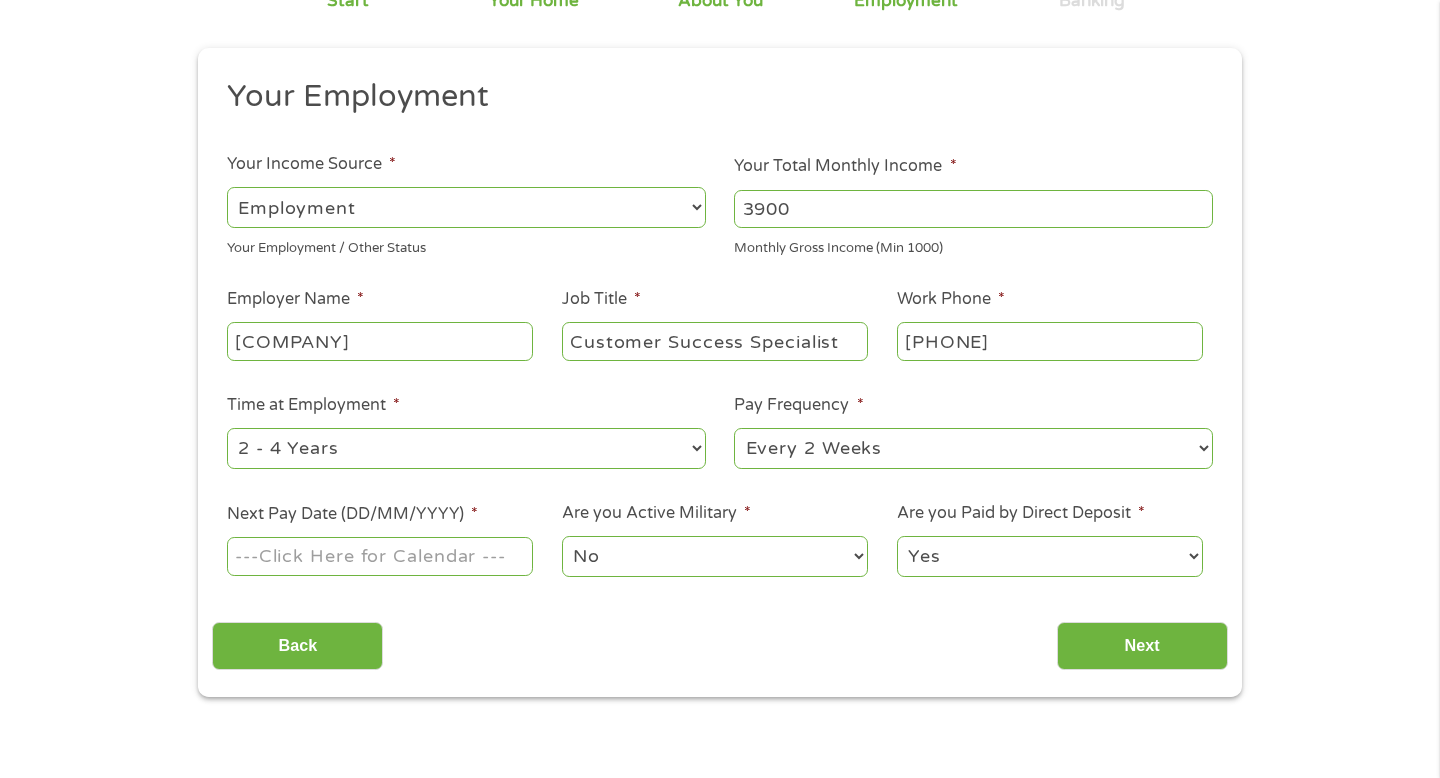 click on "Your Employment Your Income Source * --- Choose one --- Employment Self Employed Benefits Your Employment / Other Status Your Total Monthly Income * [NUMBER] Monthly Gross Income (Min 1000) This field is hidden when viewing the form Other Income * [NUMBER] Pension, Spouse & any Other Income Employer Name * [COMPANY] Job Title * [JOB TITLE] Work Phone * [PHONE] Time at Employment * --- Choose one --- 1 Year or less 1 - 2 Years 2 - 4 Years Over 4 Years Pay Frequency * --- Choose one --- Every 2 Weeks Every Week Monthly Semi-Monthly Next Pay Date (DD/MM/YYYY) * Are you Active Military * No Yes Are you Paid by Direct Deposit * Yes No" at bounding box center [719, 336] 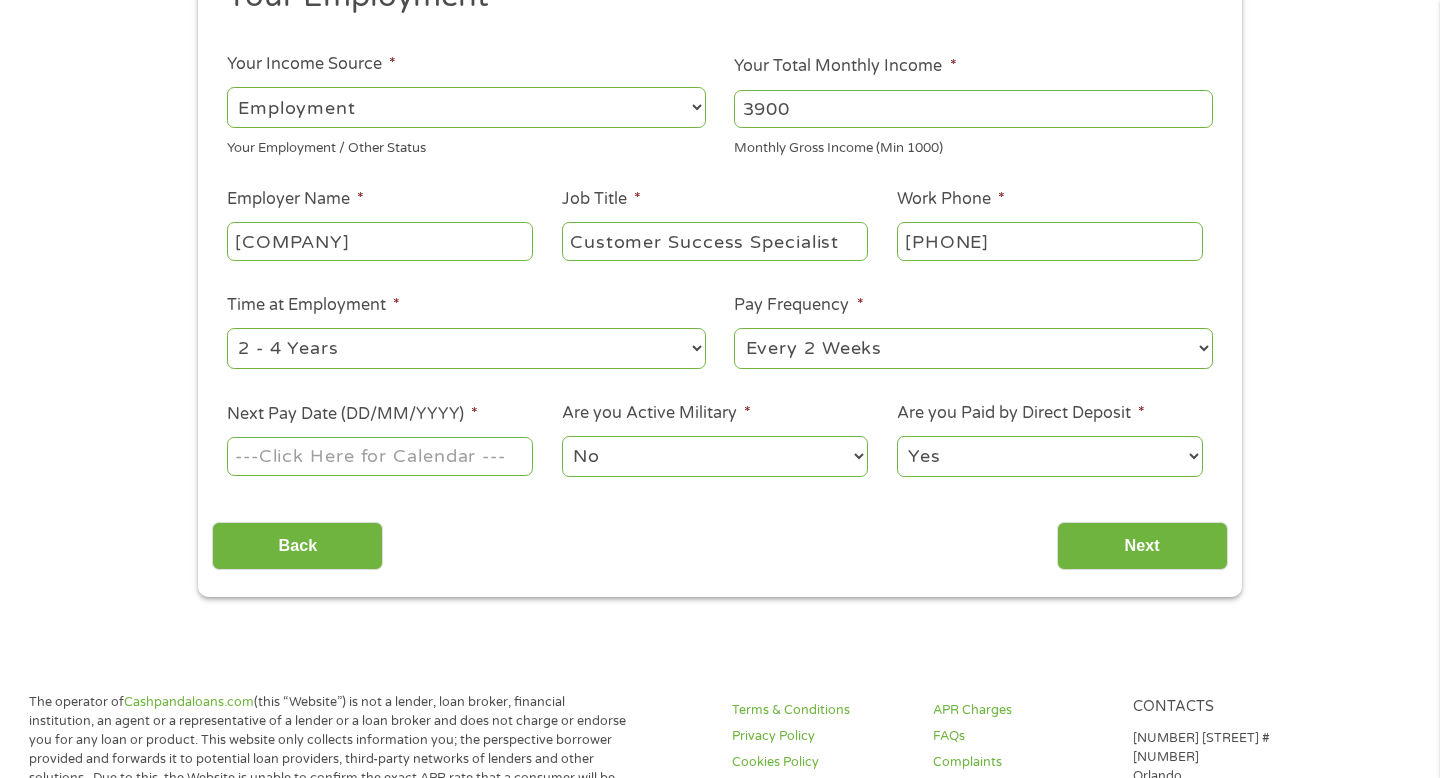 scroll, scrollTop: 316, scrollLeft: 0, axis: vertical 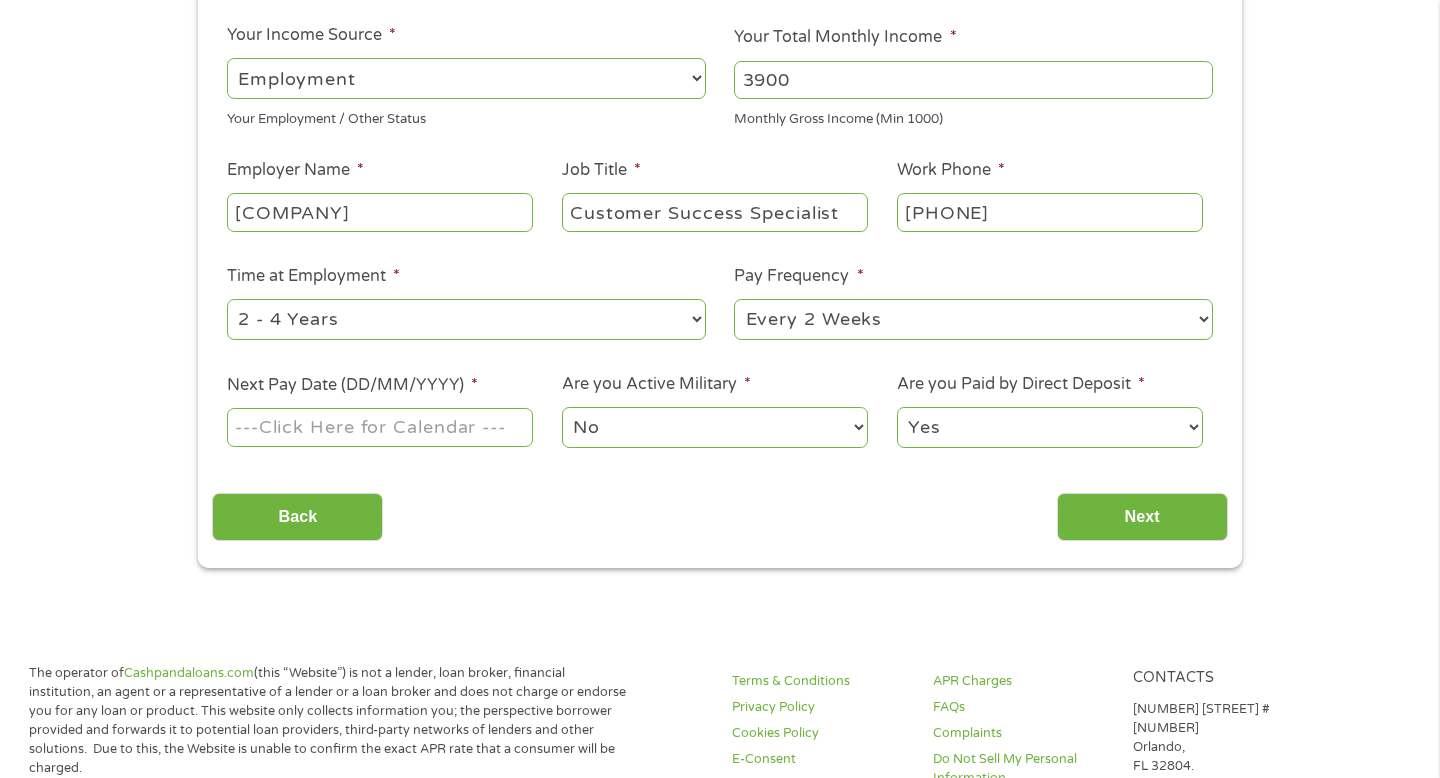 click on "Next Pay Date (DD/MM/YYYY) *" at bounding box center (380, 427) 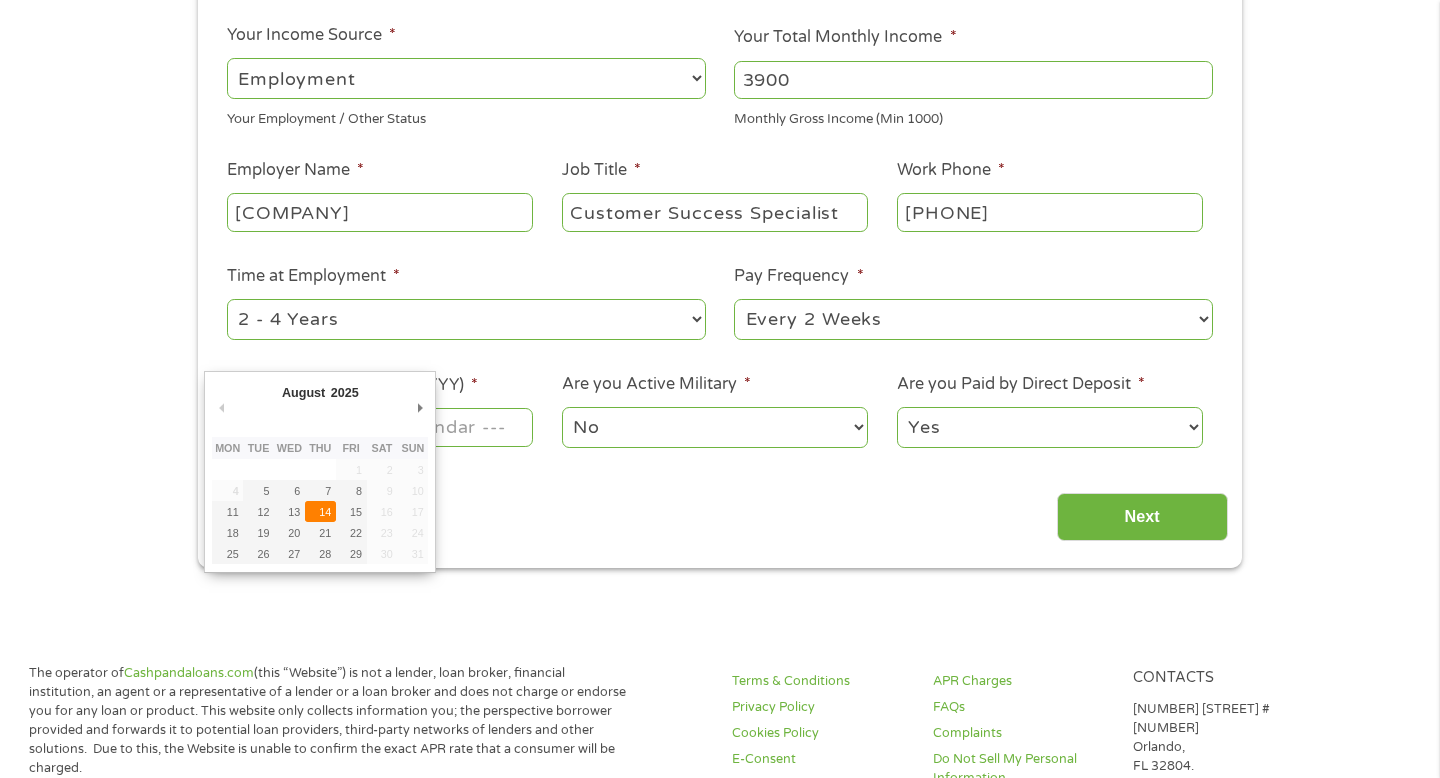 type on "14/08/2025" 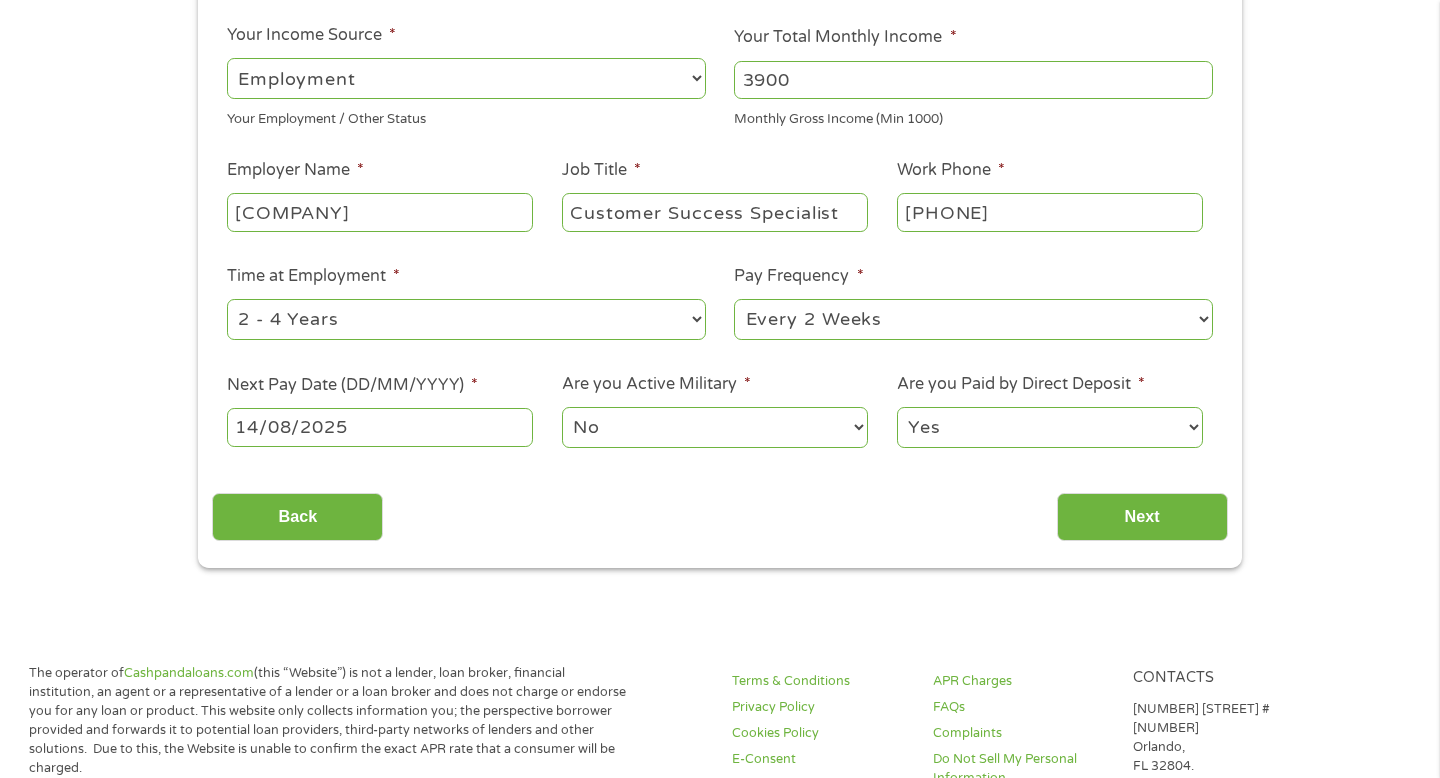 click on "No Yes" at bounding box center (715, 427) 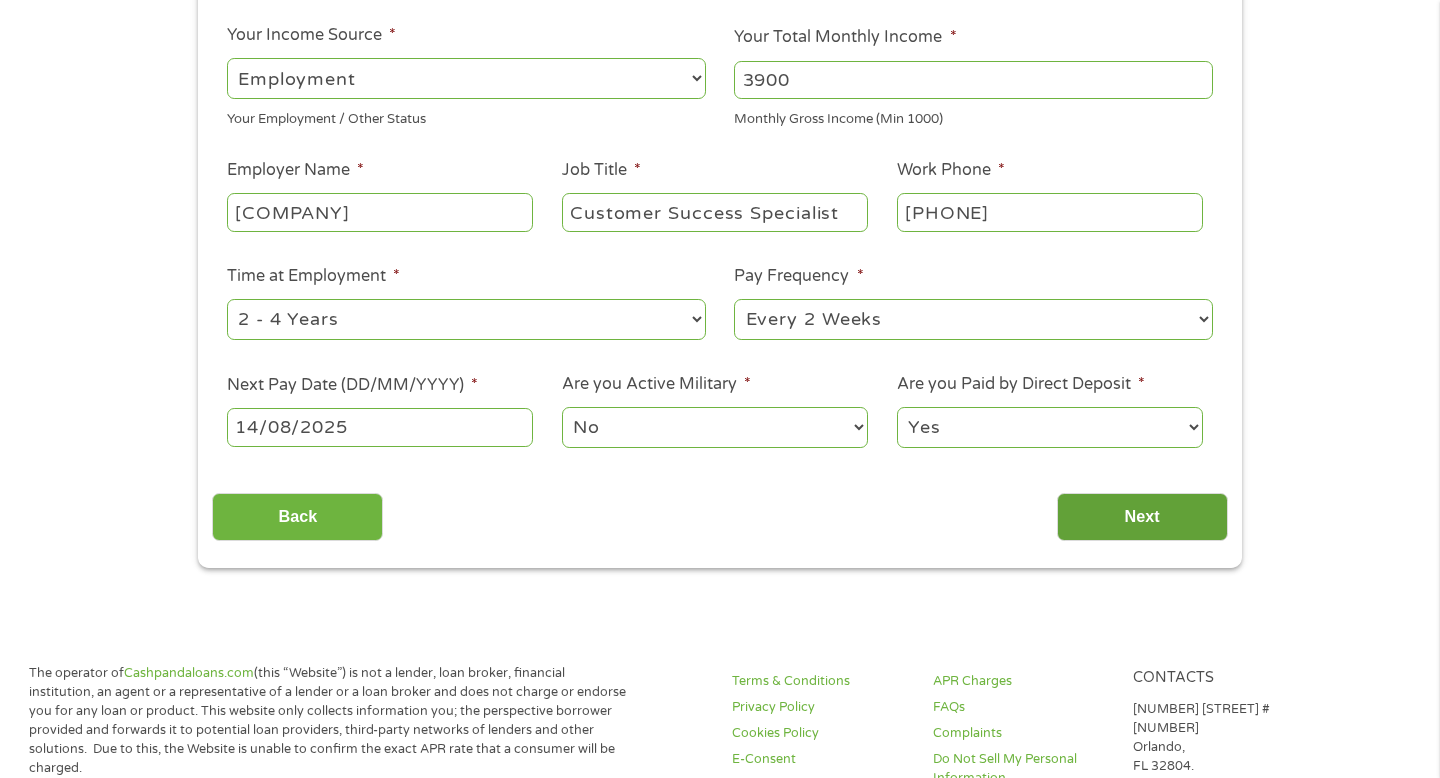 click on "Next" at bounding box center (1142, 517) 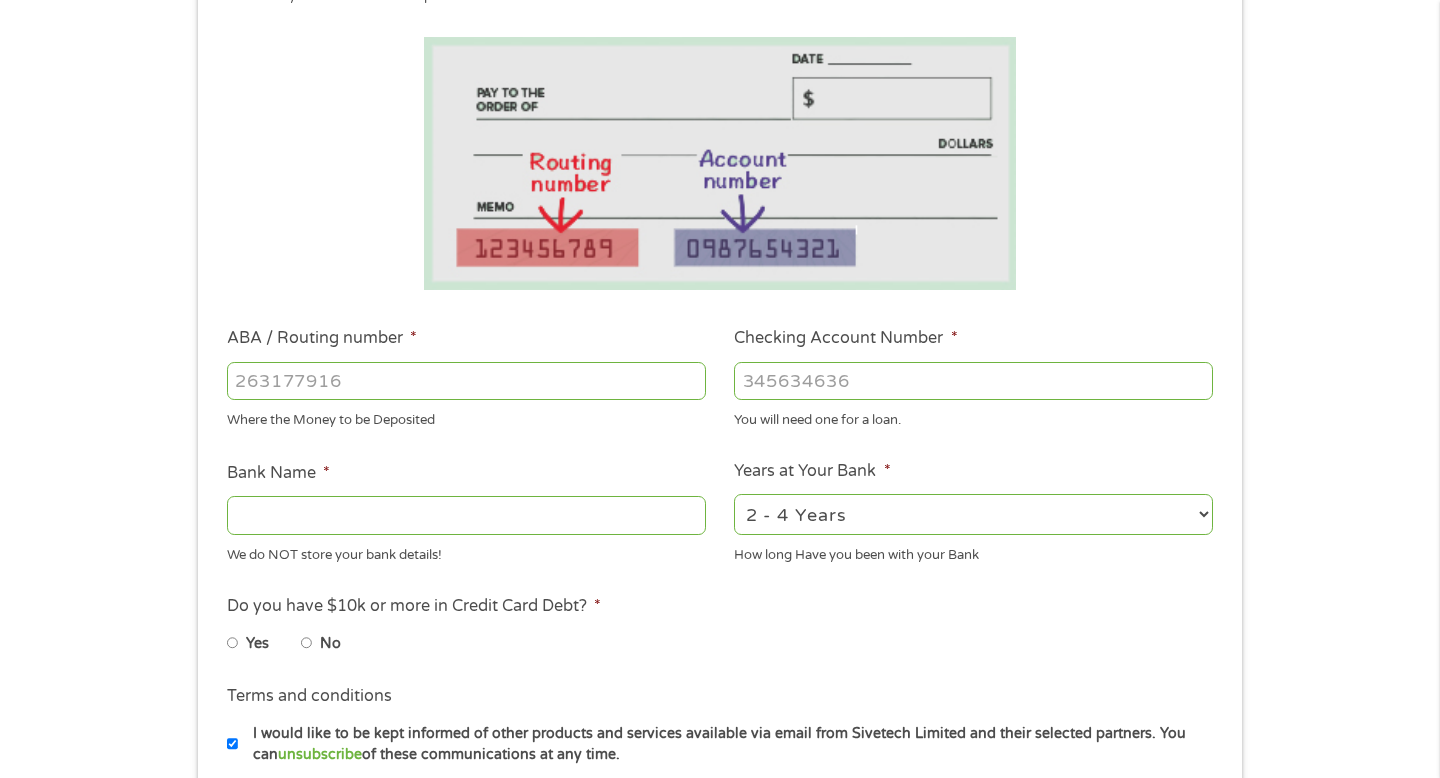 scroll, scrollTop: 265, scrollLeft: 0, axis: vertical 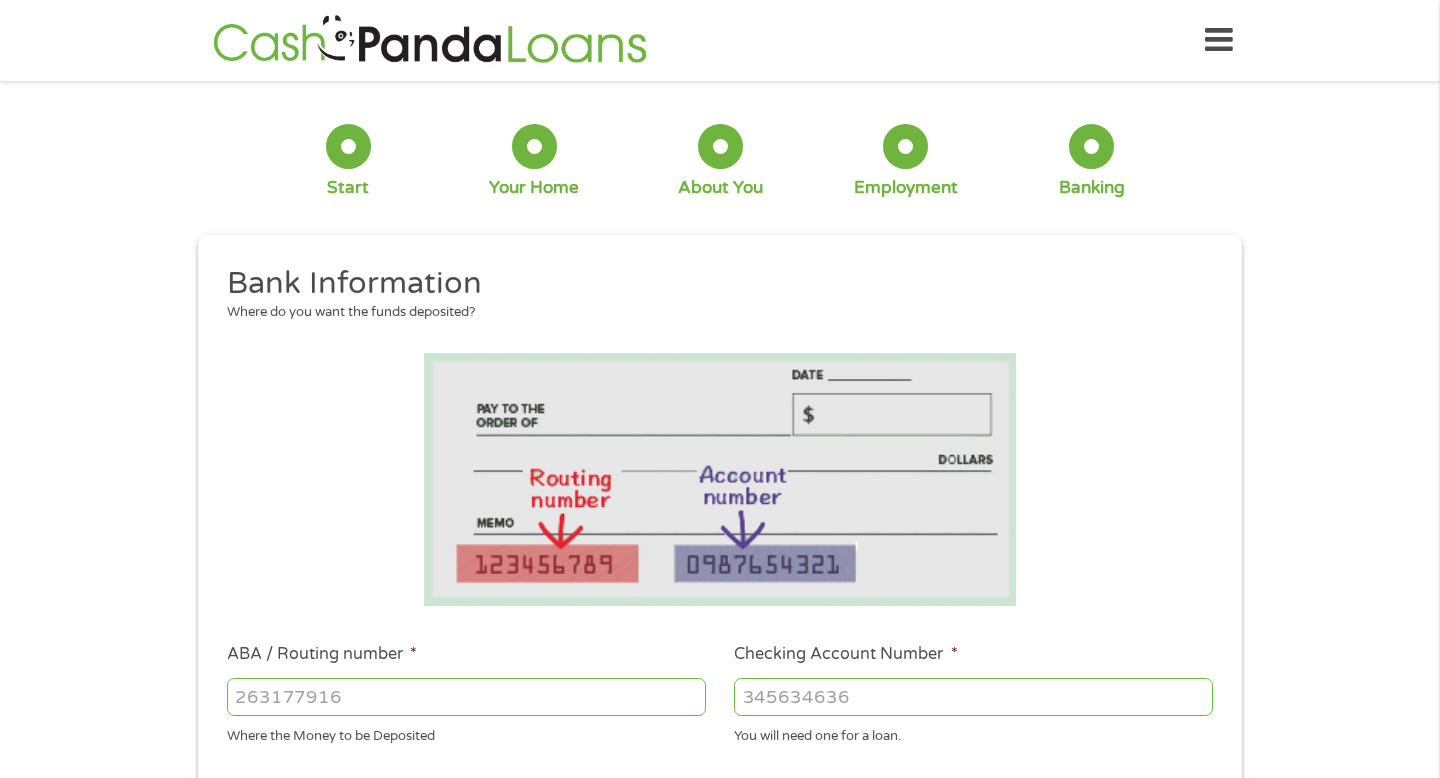 click at bounding box center [719, 479] 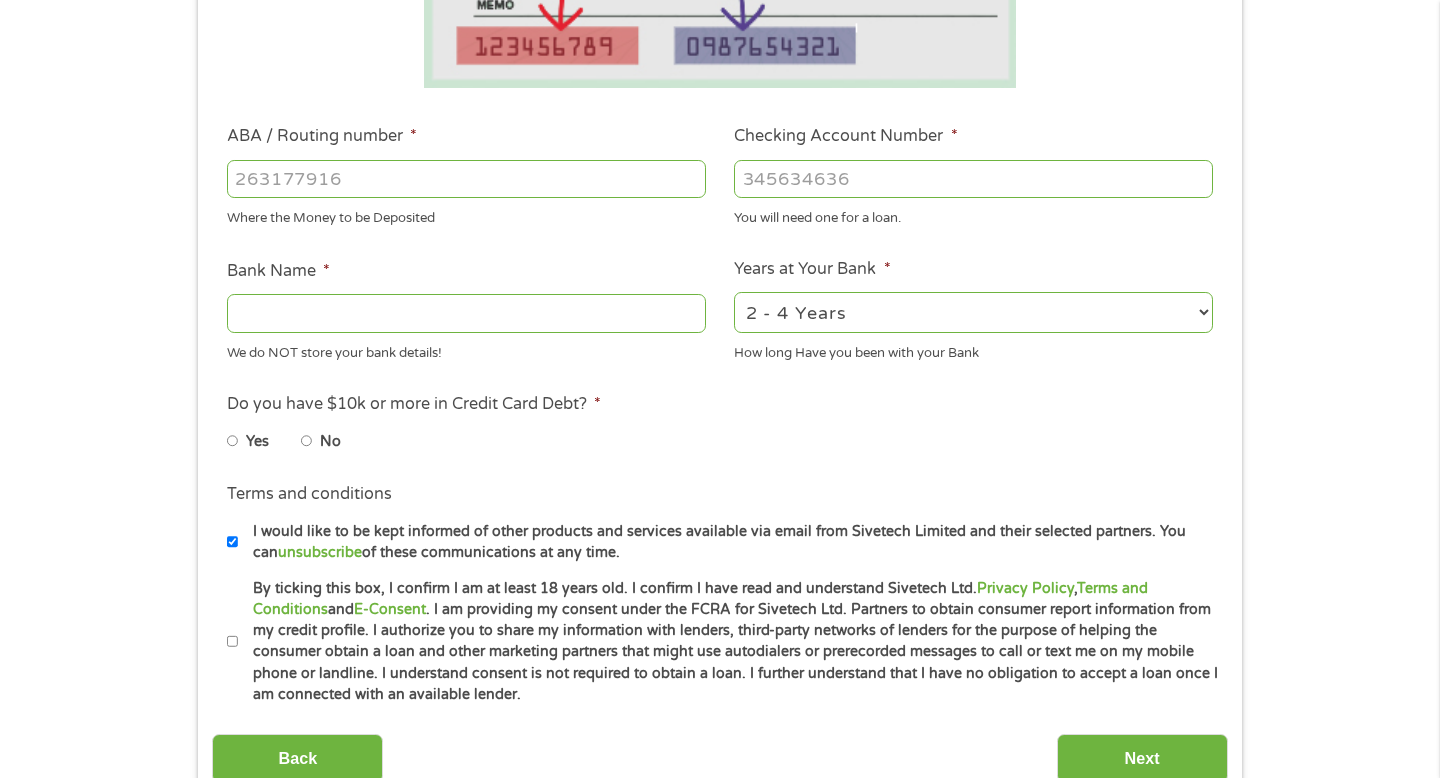 scroll, scrollTop: 524, scrollLeft: 0, axis: vertical 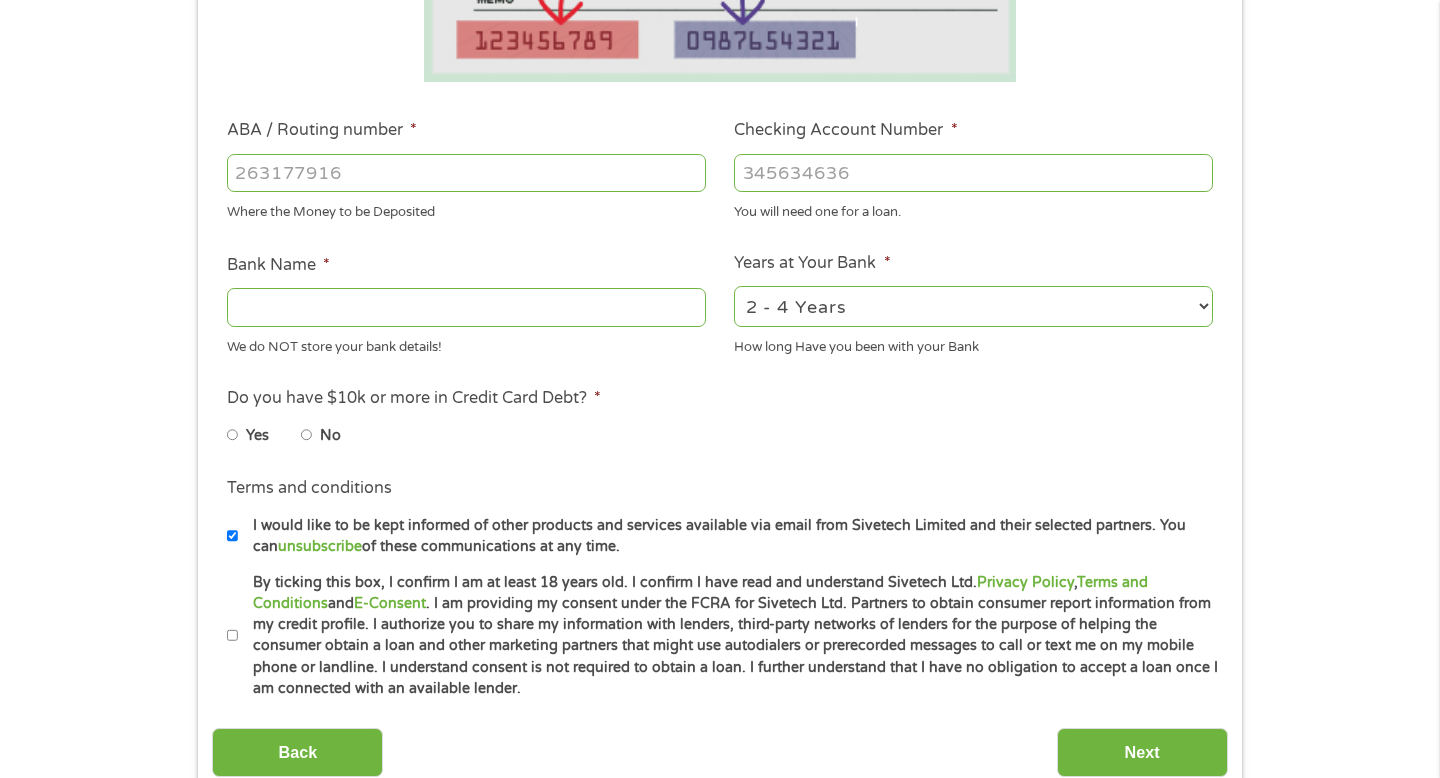click on "ABA / Routing number *" at bounding box center (466, 173) 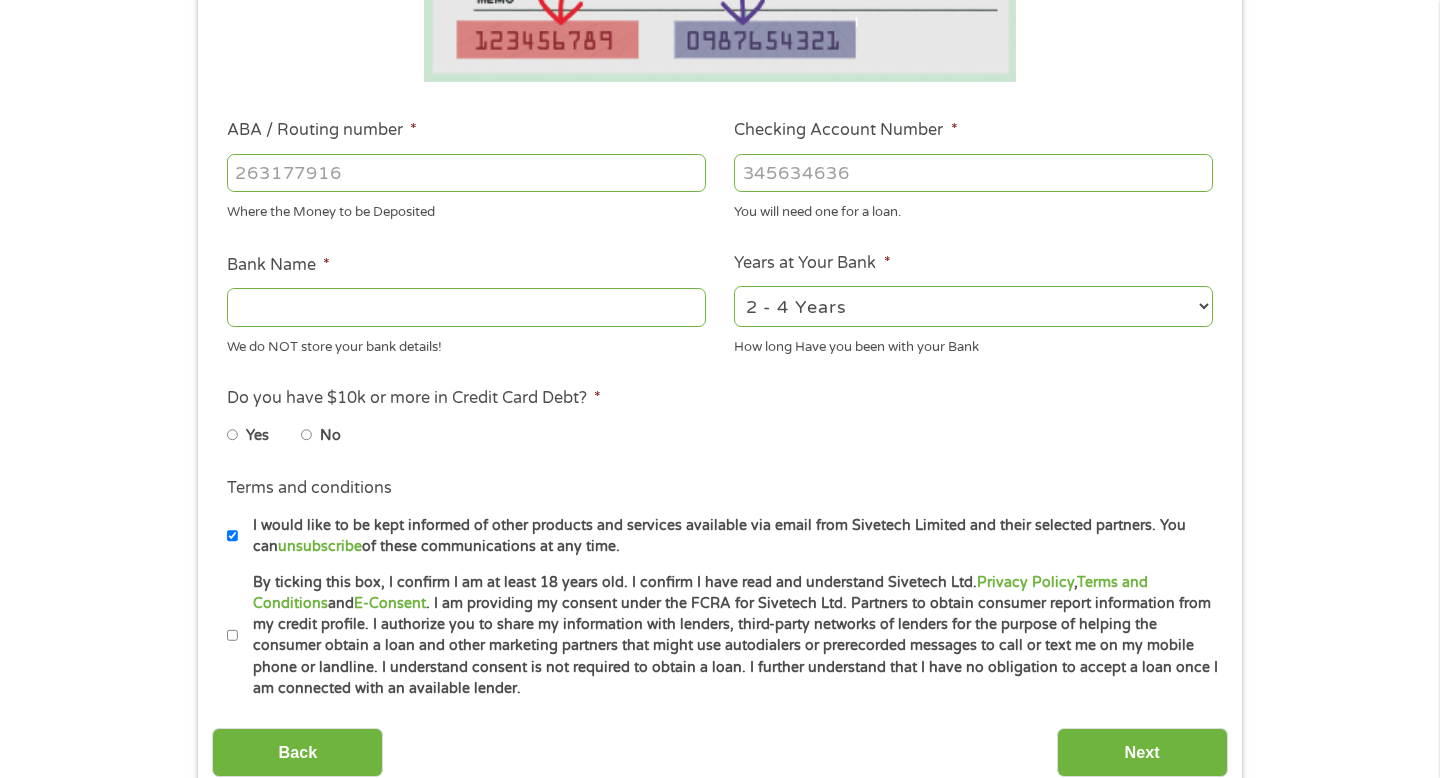 type on "[POSTAL CODE]" 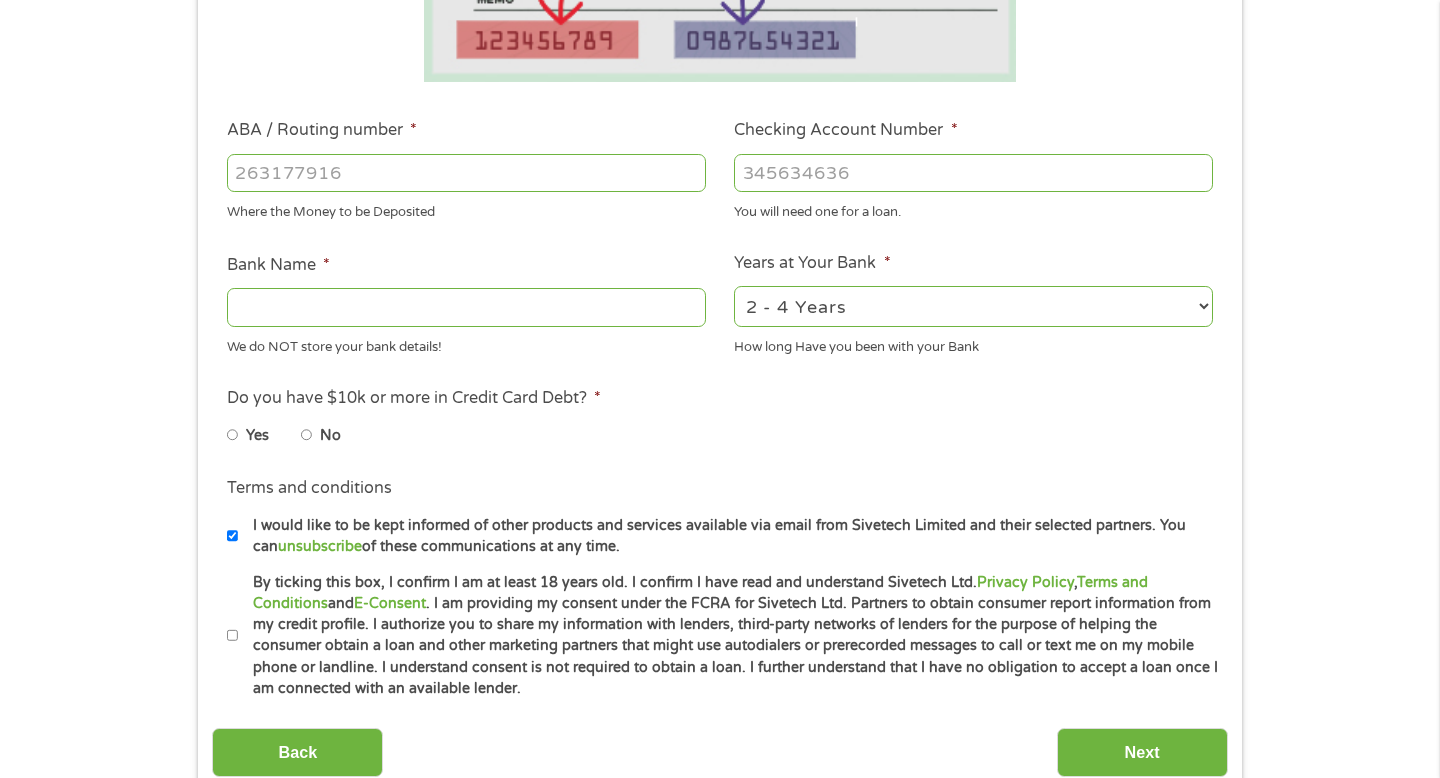type on "CHOICE FINANCIAL GROUP" 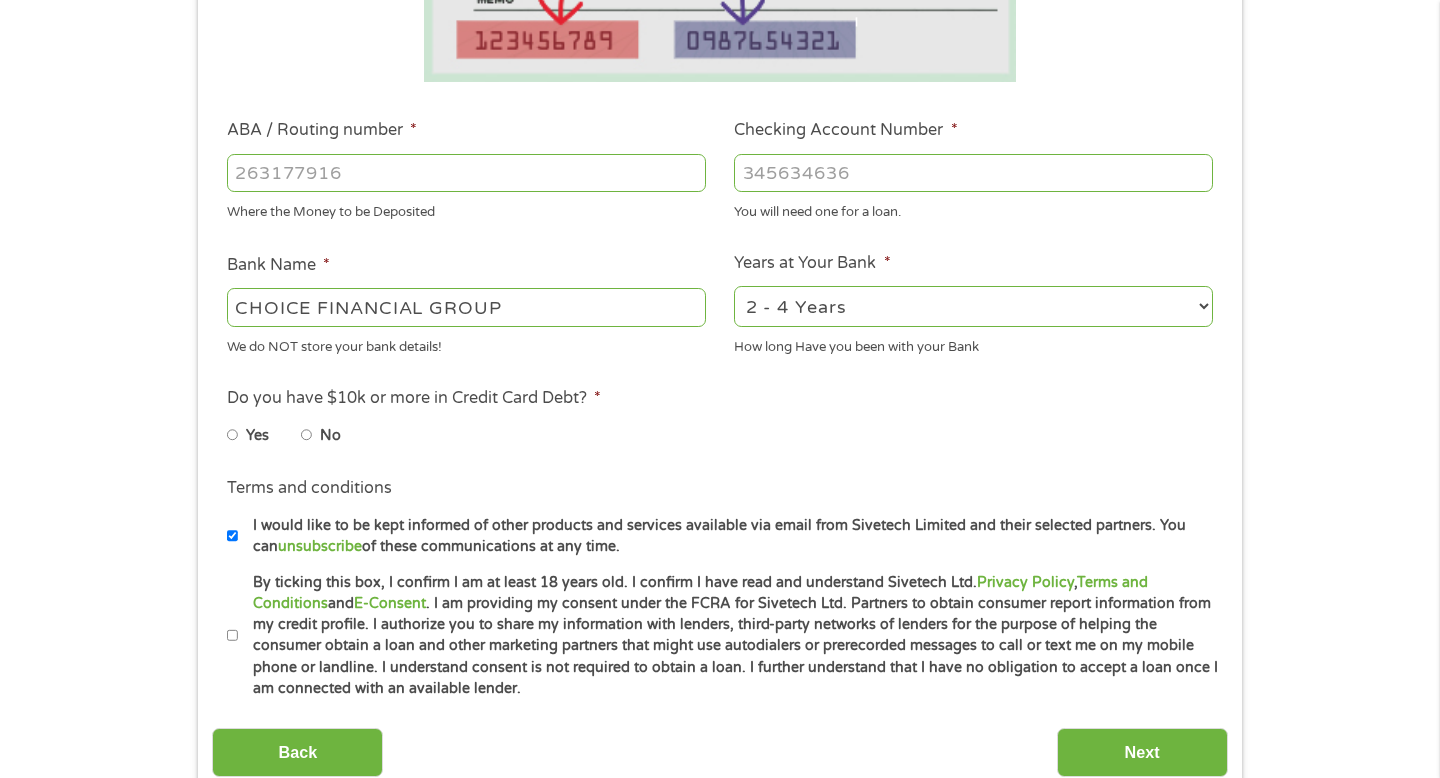 type on "[PHONE]" 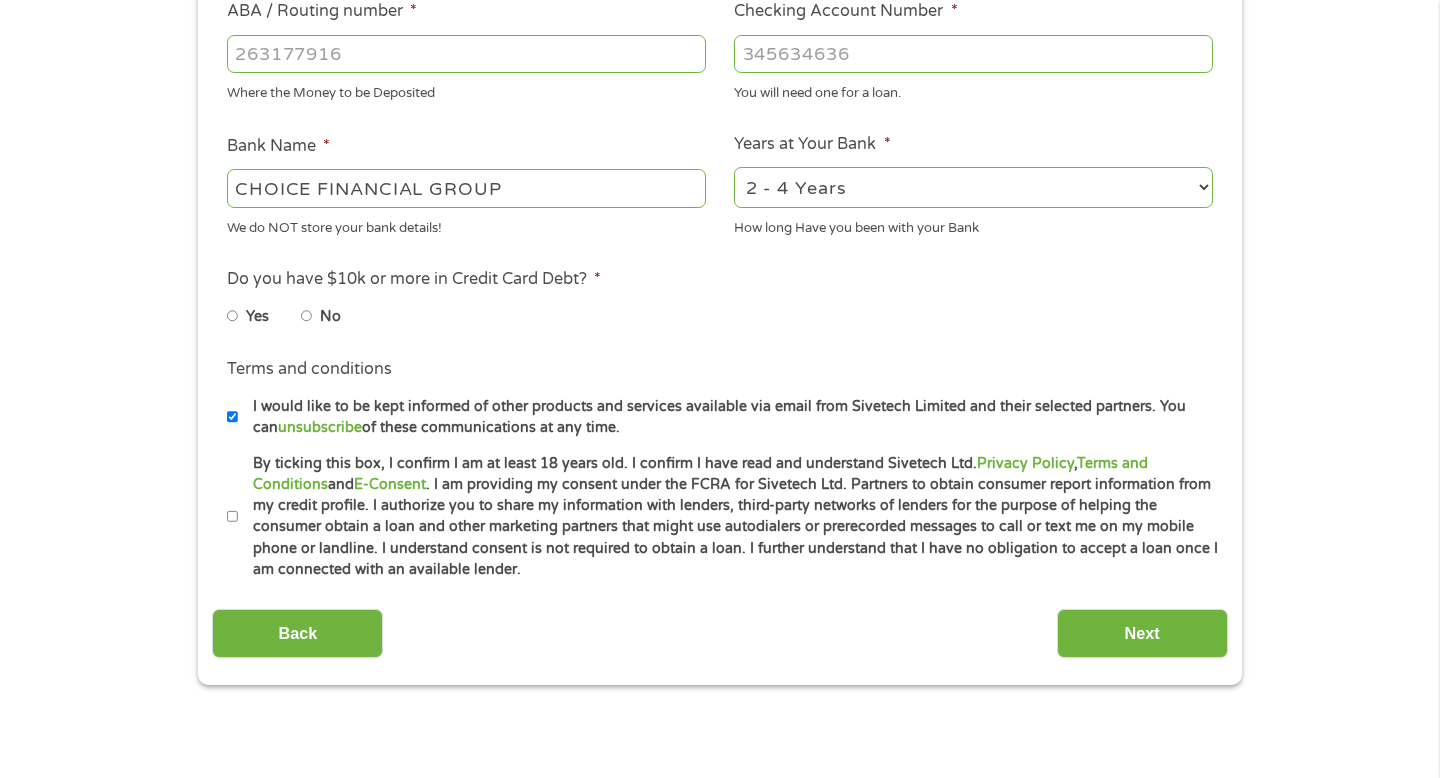 scroll, scrollTop: 646, scrollLeft: 0, axis: vertical 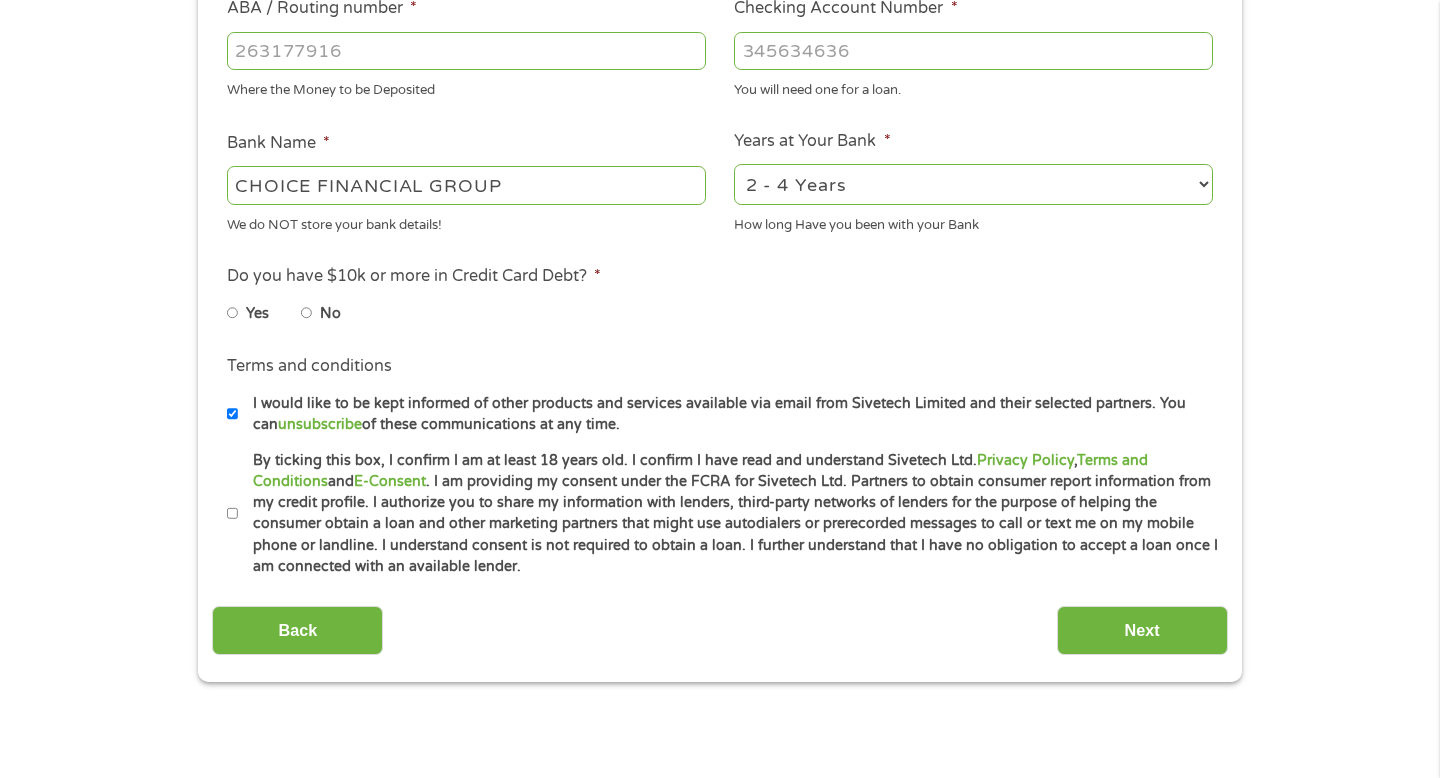 click on "No" at bounding box center (337, 313) 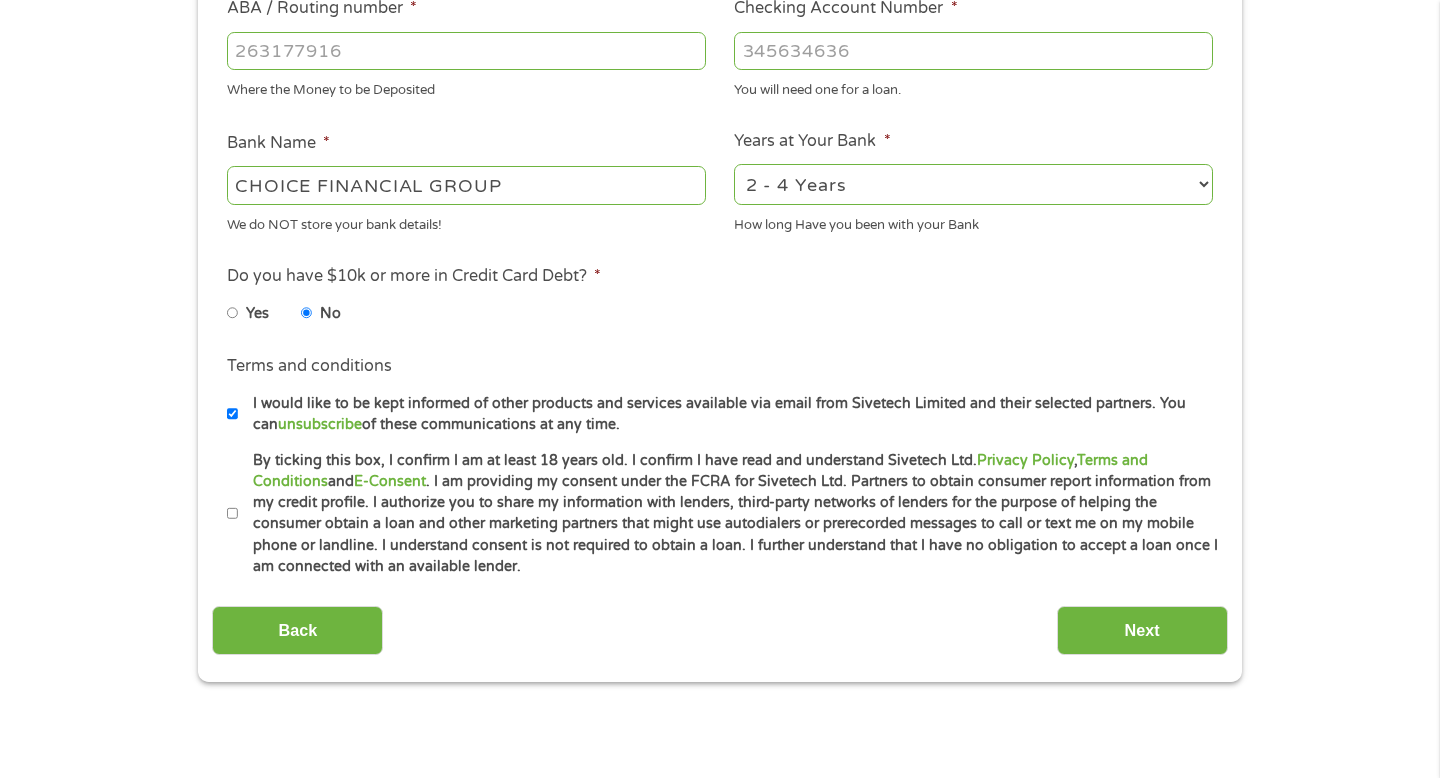 click on "By ticking this box, I confirm I am at least 18 years old. I confirm I have read and understand Sivetech Ltd.  Privacy Policy ,  Terms and Conditions  and  E-Consent . I am providing my consent under the FCRA for Sivetech Ltd. Partners to obtain consumer report information from my credit profile. I authorize you to share my information with lenders, third-party networks of lenders for the purpose of helping the consumer obtain a loan and other marketing partners that might use autodialers or prerecorded messages to call or text me on my mobile phone or landline. I understand consent is not required to obtain a loan. I further understand that I have no obligation to accept a loan once I am connected with an available lender." at bounding box center (728, 514) 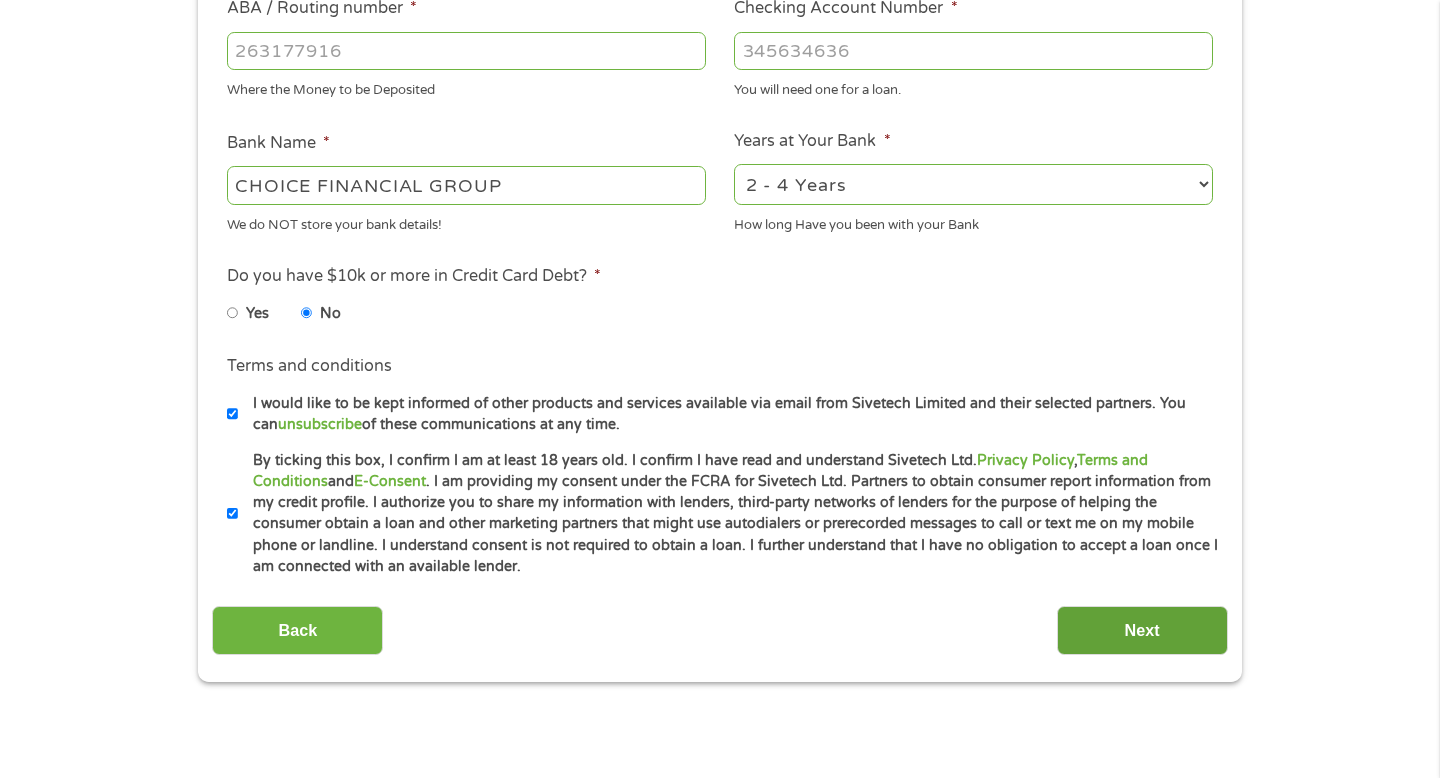 click on "Next" at bounding box center [1142, 630] 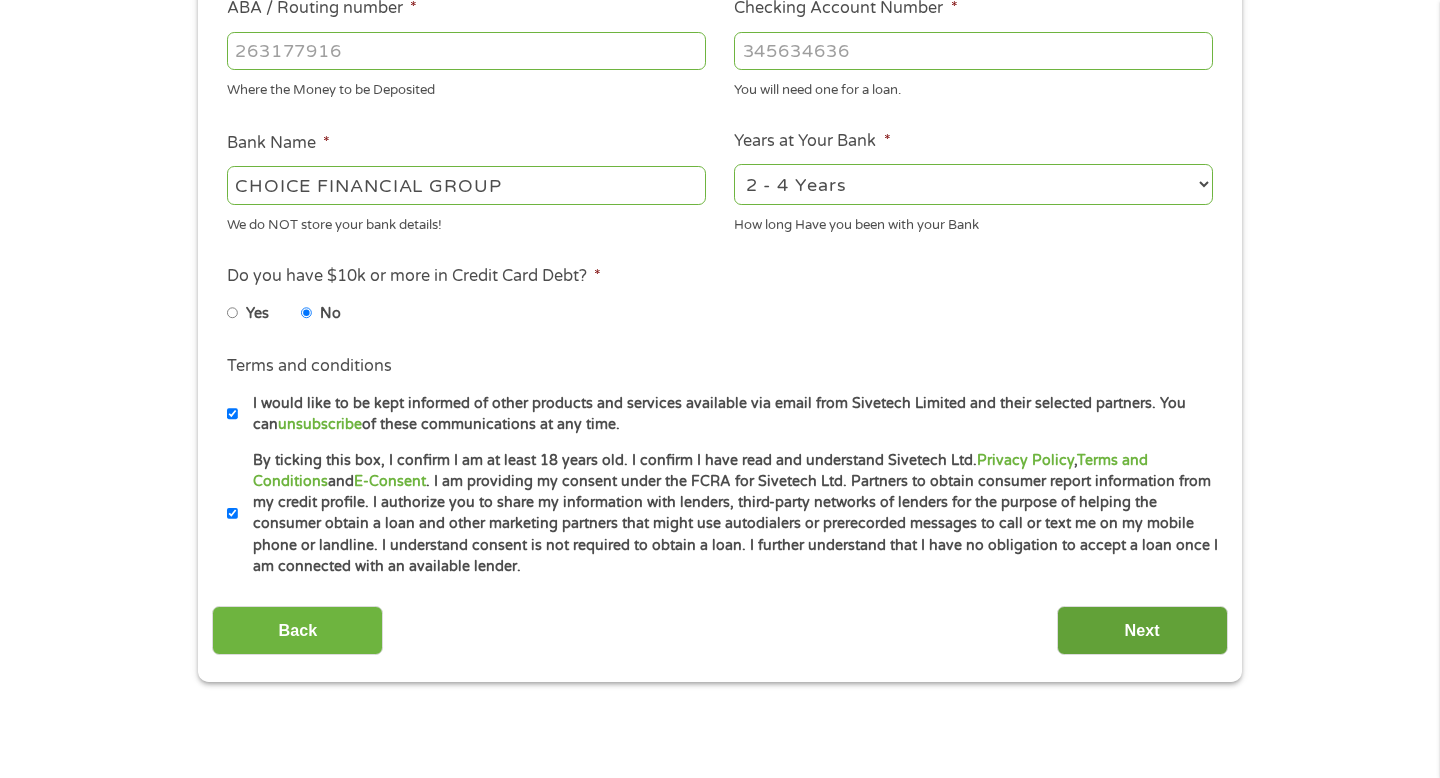 scroll, scrollTop: 8, scrollLeft: 8, axis: both 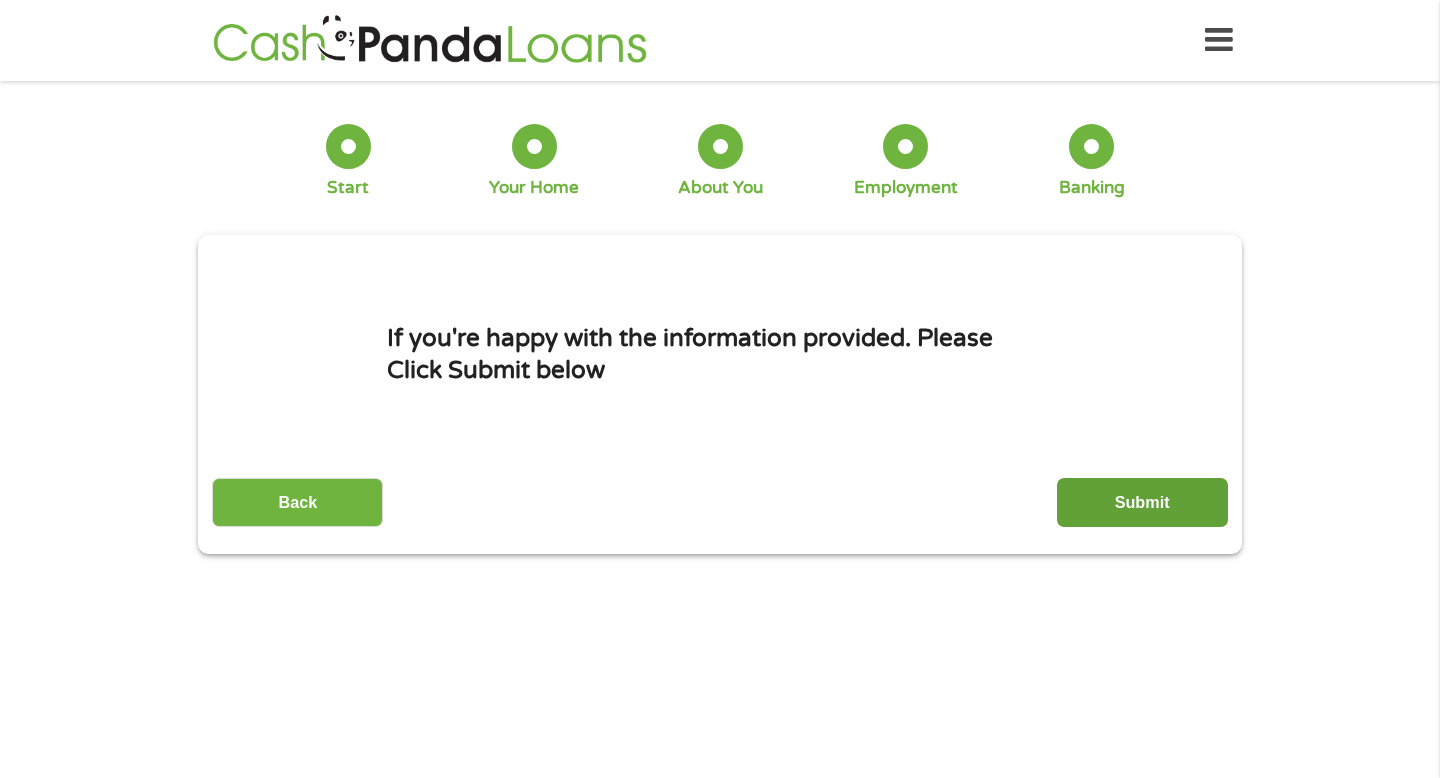 click on "Submit" at bounding box center [1142, 502] 